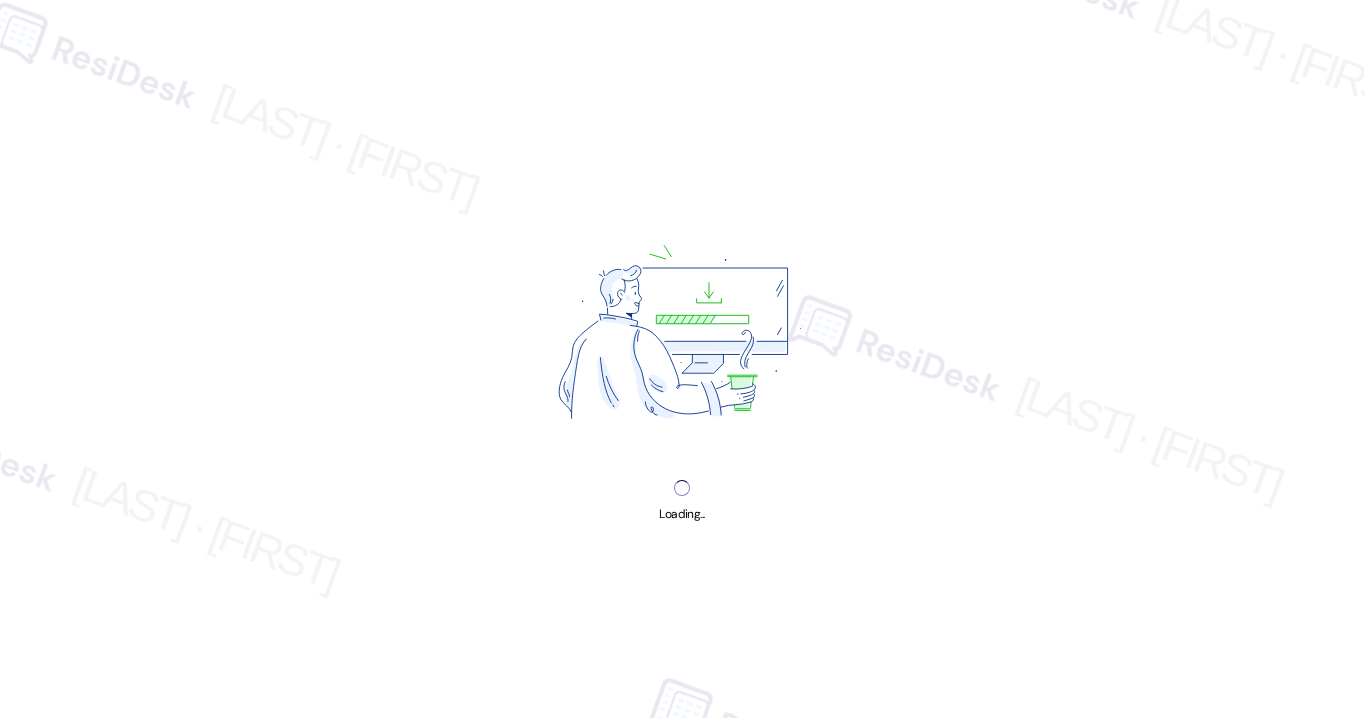 scroll, scrollTop: 0, scrollLeft: 0, axis: both 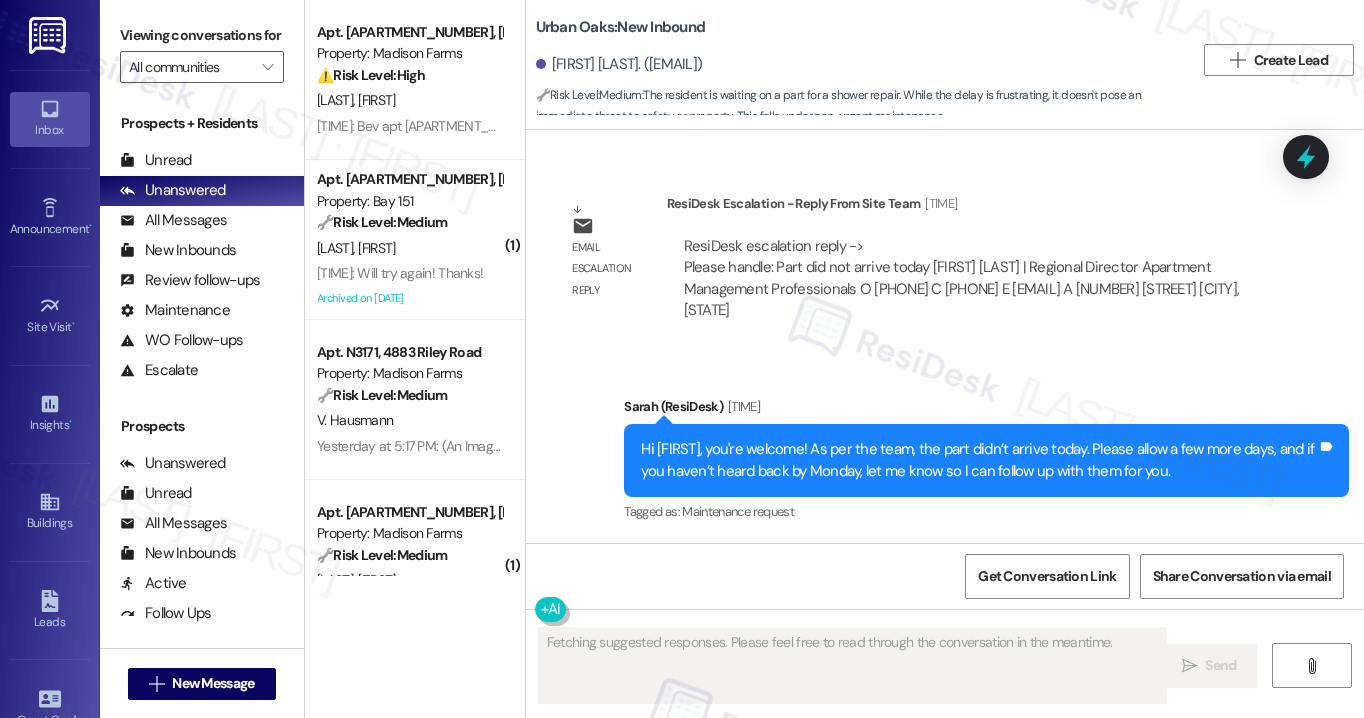 click on "Hi [FIRST], you're welcome! As per the team, the part didn’t arrive today. Please allow a few more days, and if you haven’t heard back by Monday, let me know so I can follow up with them for you." at bounding box center (979, 460) 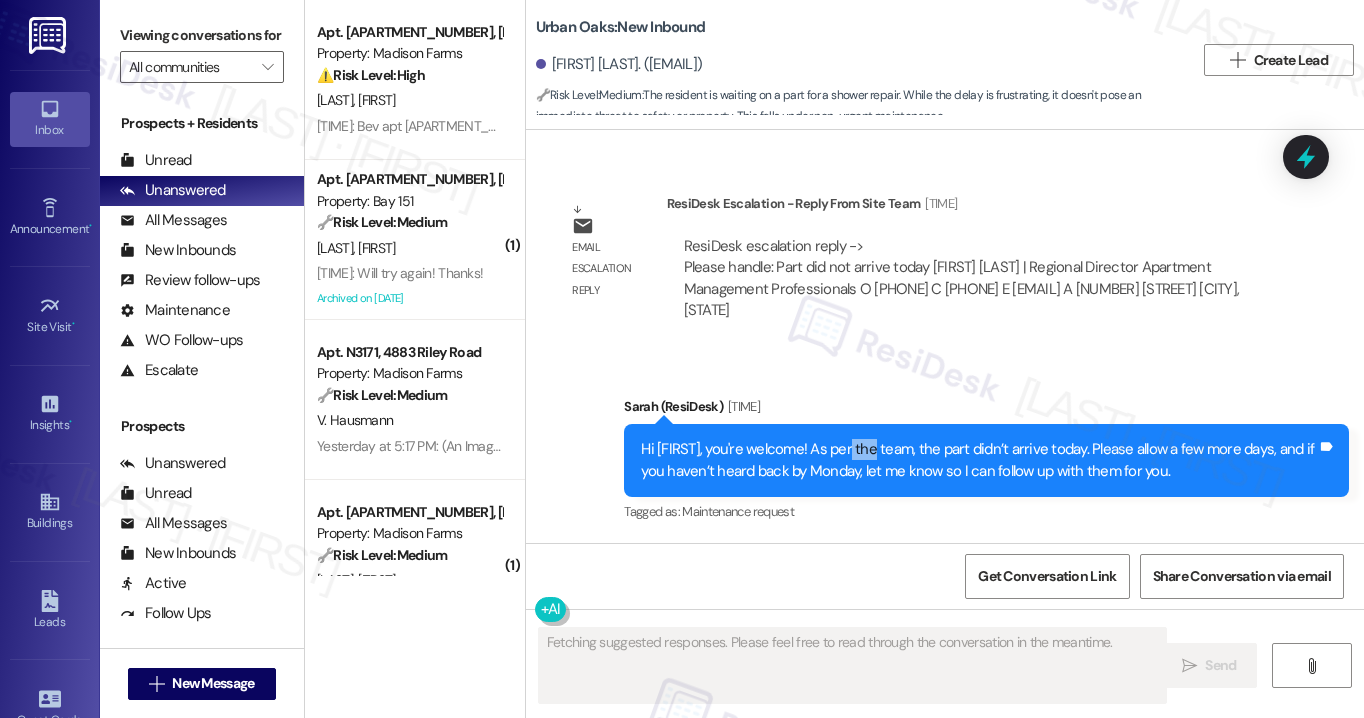click on "Hi [FIRST], you're welcome! As per the team, the part didn’t arrive today. Please allow a few more days, and if you haven’t heard back by Monday, let me know so I can follow up with them for you." at bounding box center [979, 460] 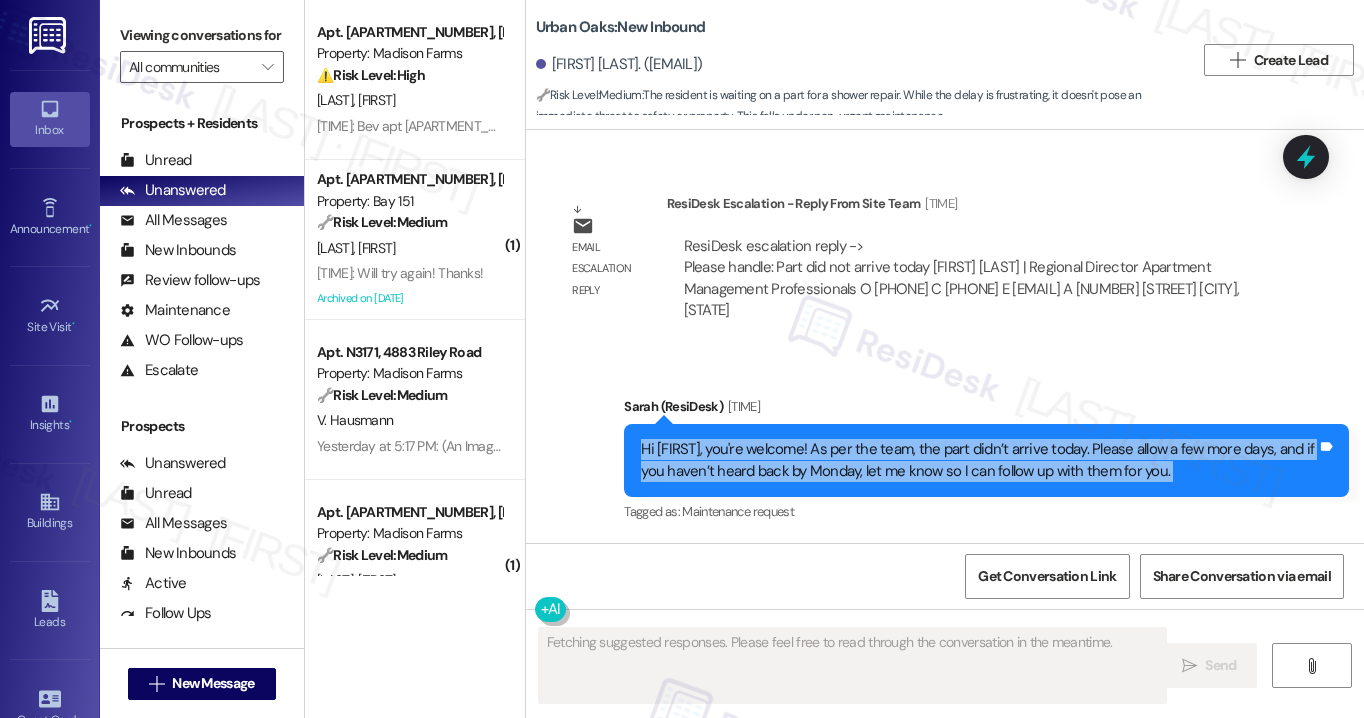 click on "Hi [FIRST], you're welcome! As per the team, the part didn’t arrive today. Please allow a few more days, and if you haven’t heard back by Monday, let me know so I can follow up with them for you." at bounding box center (979, 460) 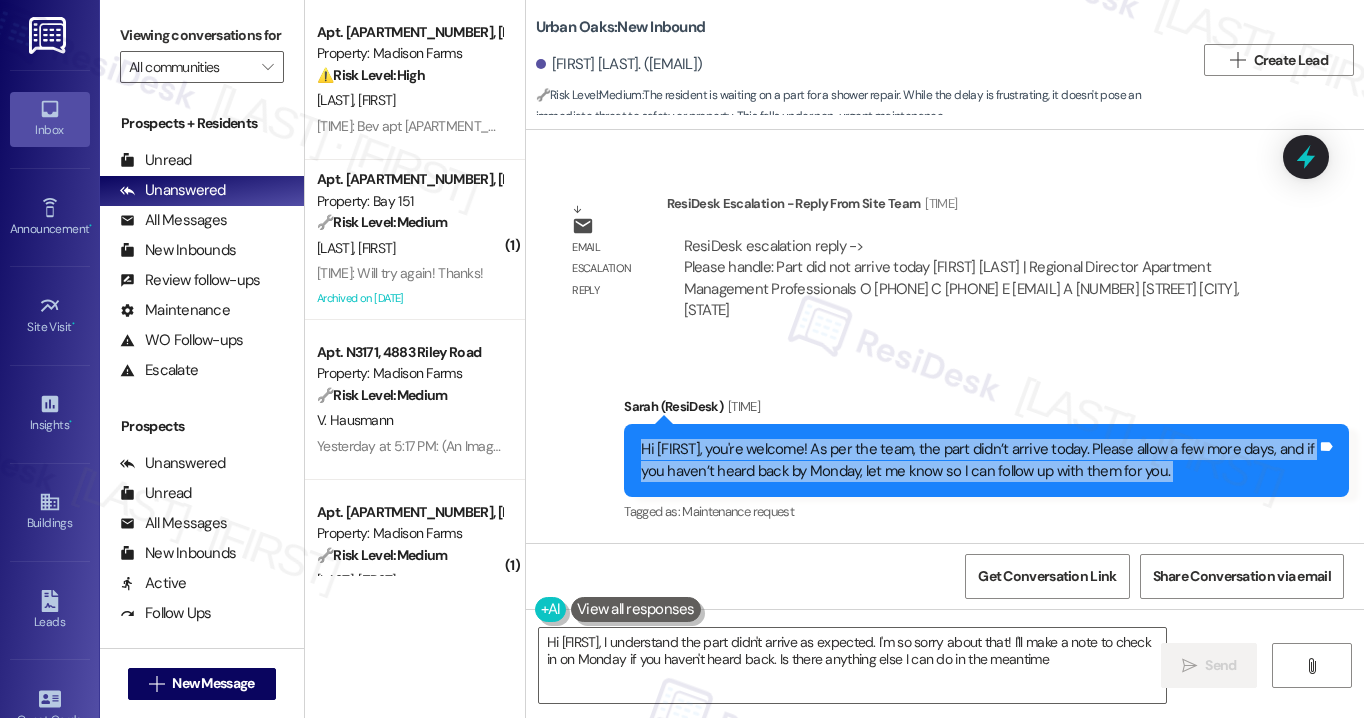 type on "Hi [FIRST], I understand the part didn't arrive as expected. I'm so sorry about that! I'll make a note to check in on Monday if you haven't heard back. Is there anything else I can do in the meantime?" 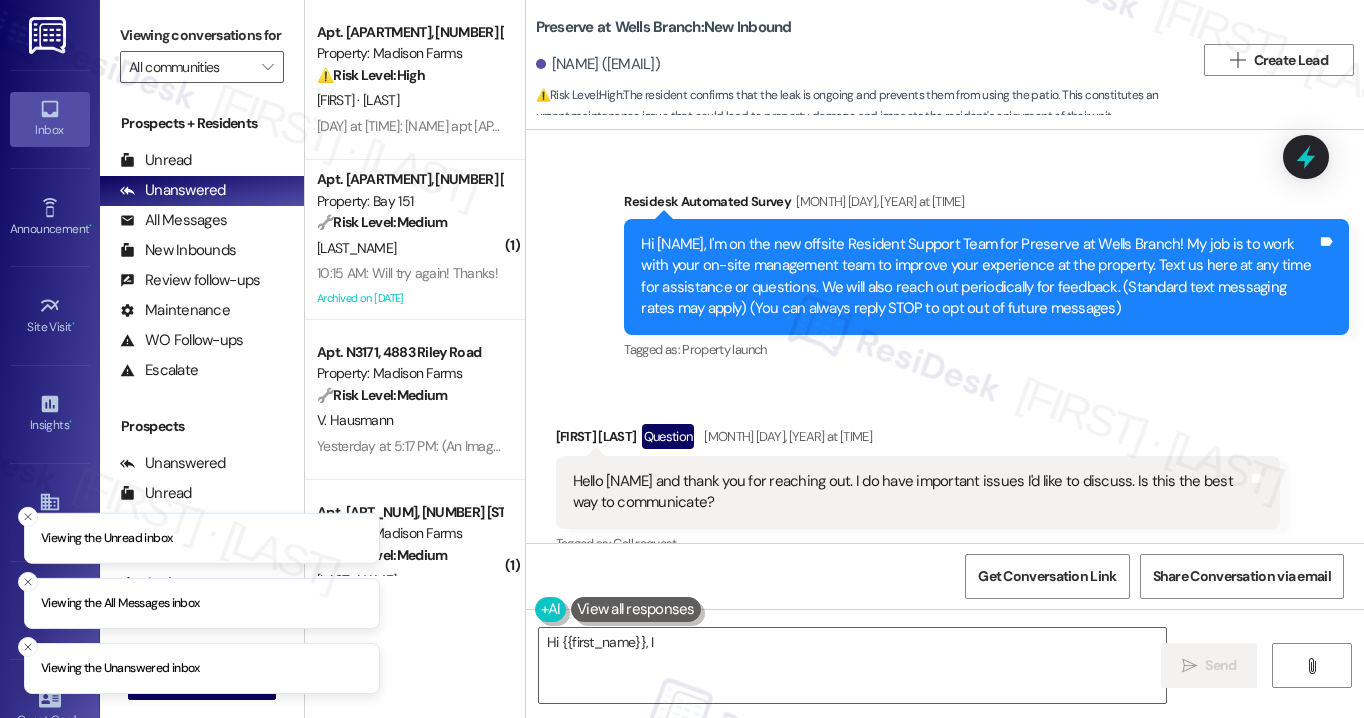 scroll, scrollTop: 0, scrollLeft: 0, axis: both 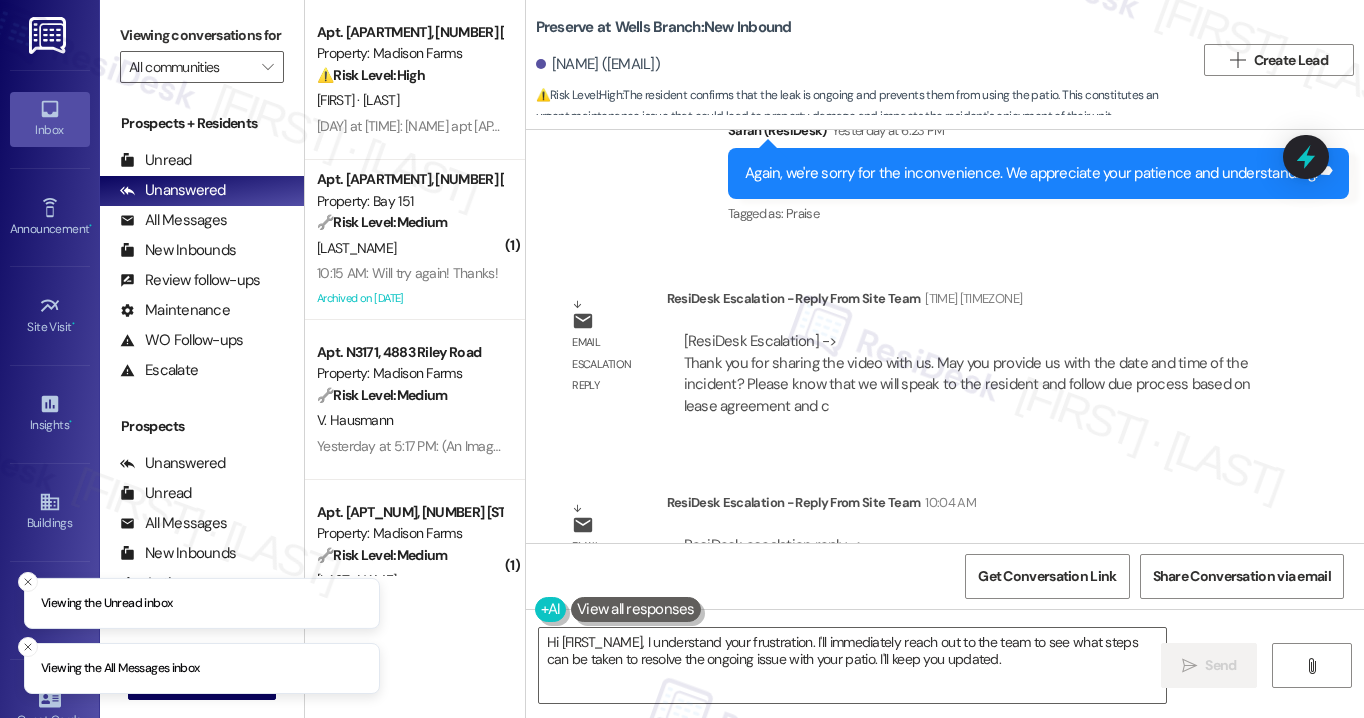 drag, startPoint x: 851, startPoint y: 363, endPoint x: 946, endPoint y: 392, distance: 99.32774 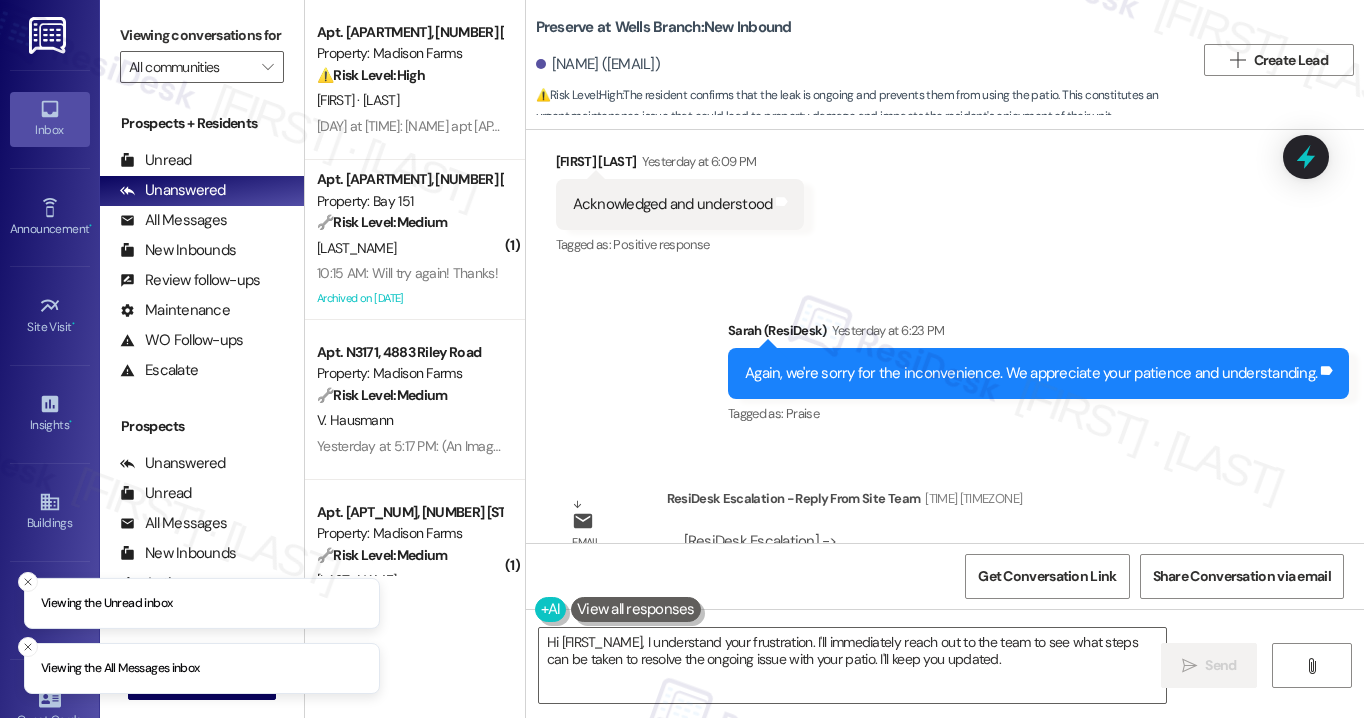 click on "Again, we're sorry for the inconvenience. We appreciate your patience and understanding." at bounding box center [1031, 373] 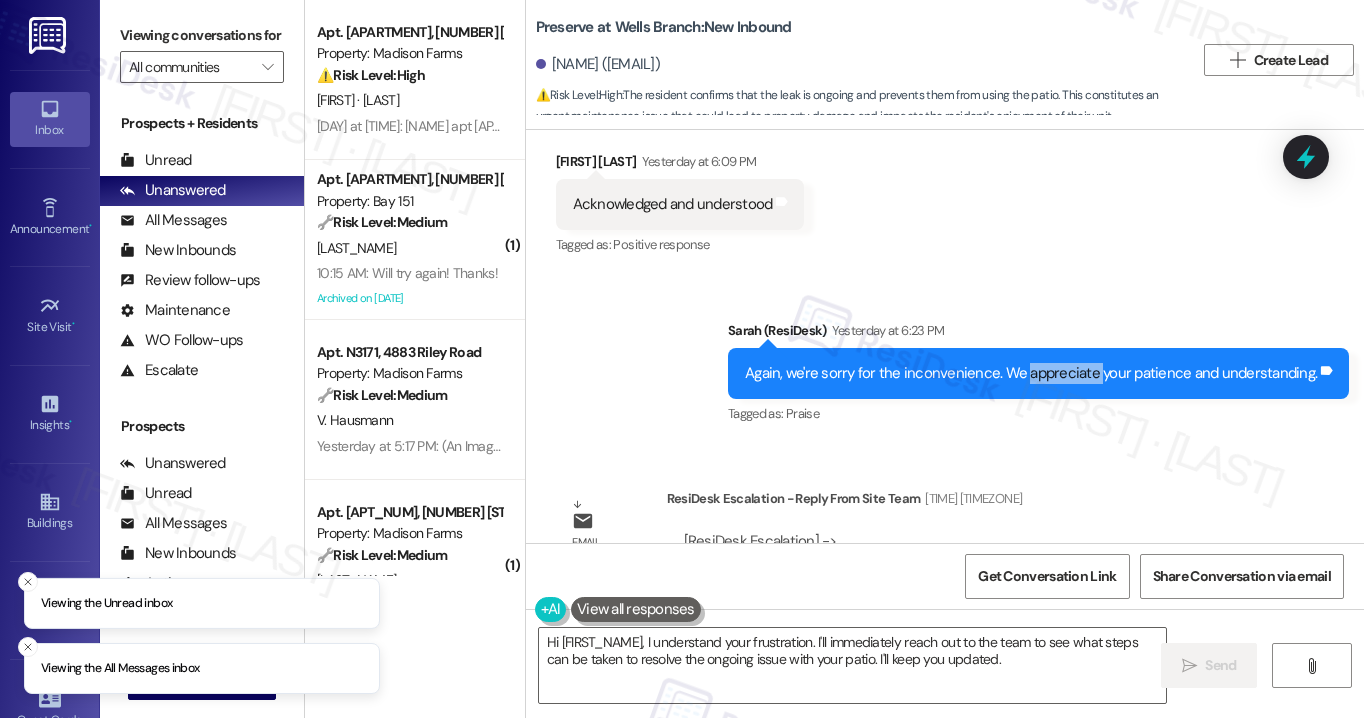 click on "Again, we're sorry for the inconvenience. We appreciate your patience and understanding." at bounding box center (1031, 373) 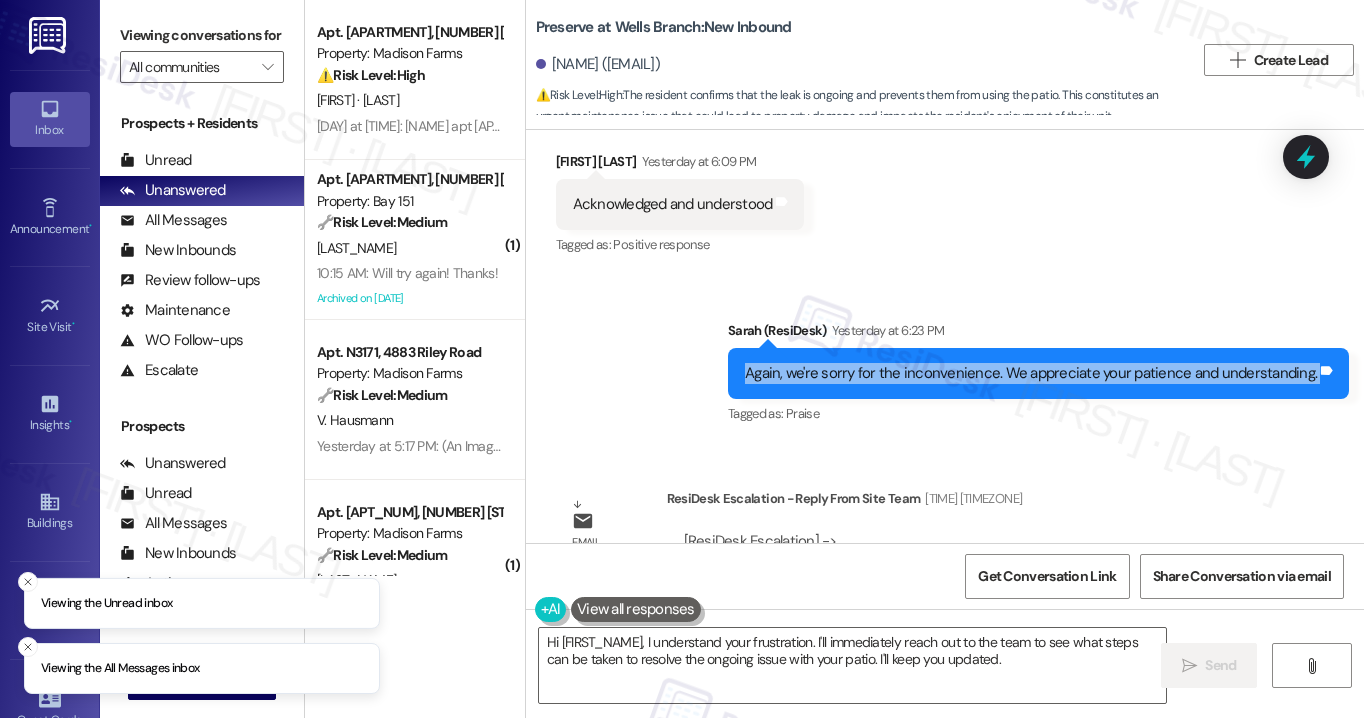 click on "Again, we're sorry for the inconvenience. We appreciate your patience and understanding." at bounding box center (1031, 373) 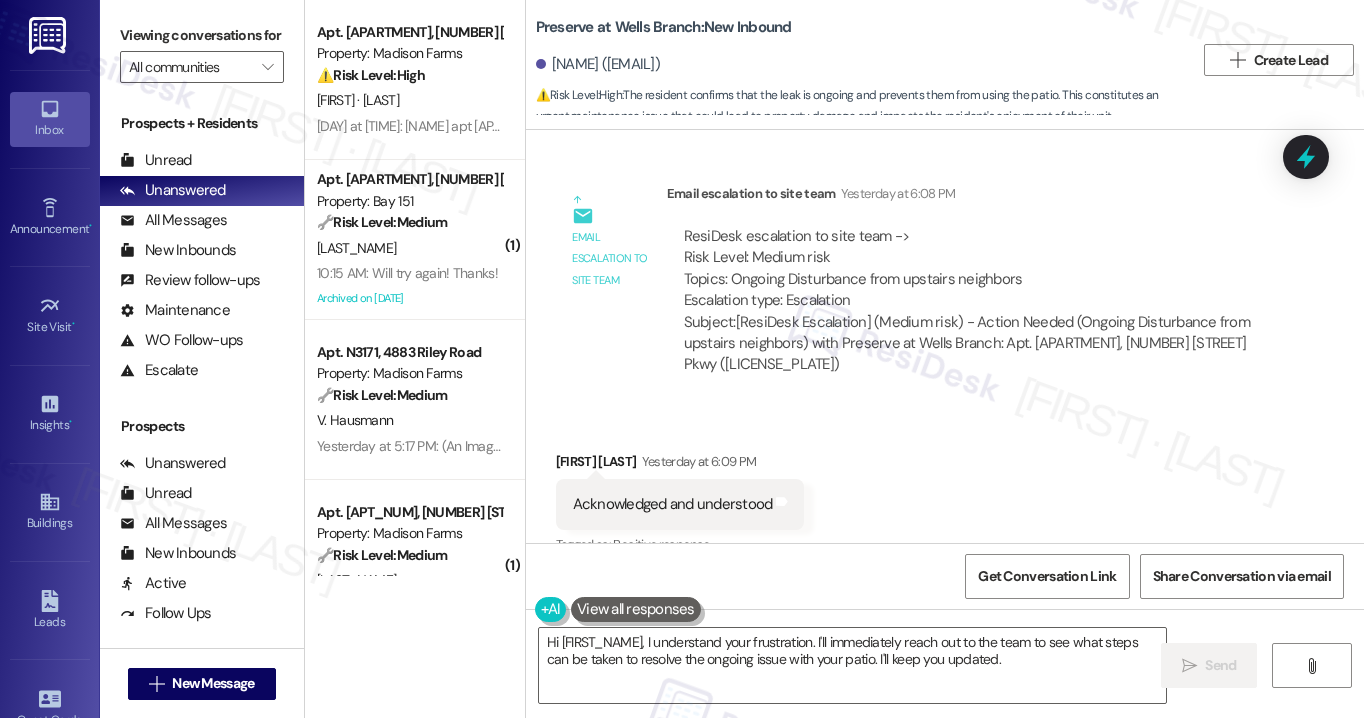 scroll, scrollTop: 16909, scrollLeft: 0, axis: vertical 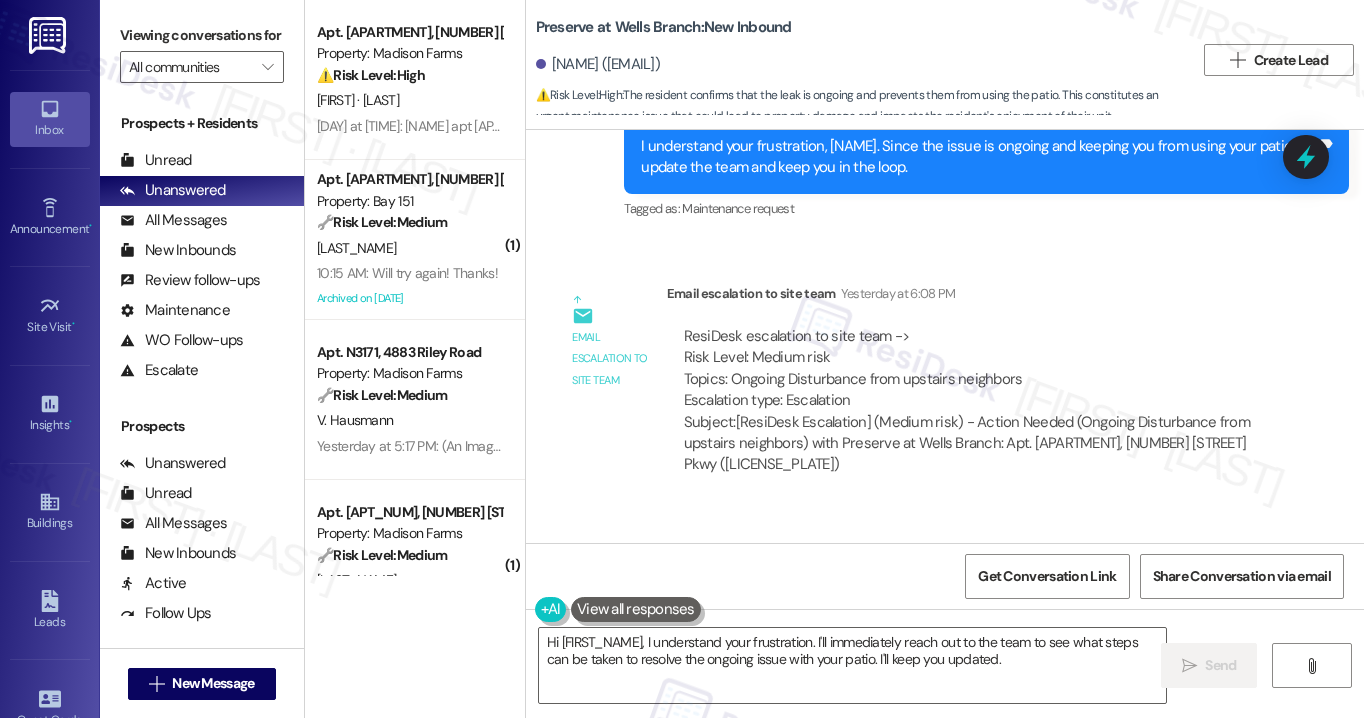 click on "ResiDesk escalation to site team ->
Risk Level: Medium risk
Topics: Ongoing Disturbance from upstairs neighbors
Escalation type: Escalation" at bounding box center [974, 369] 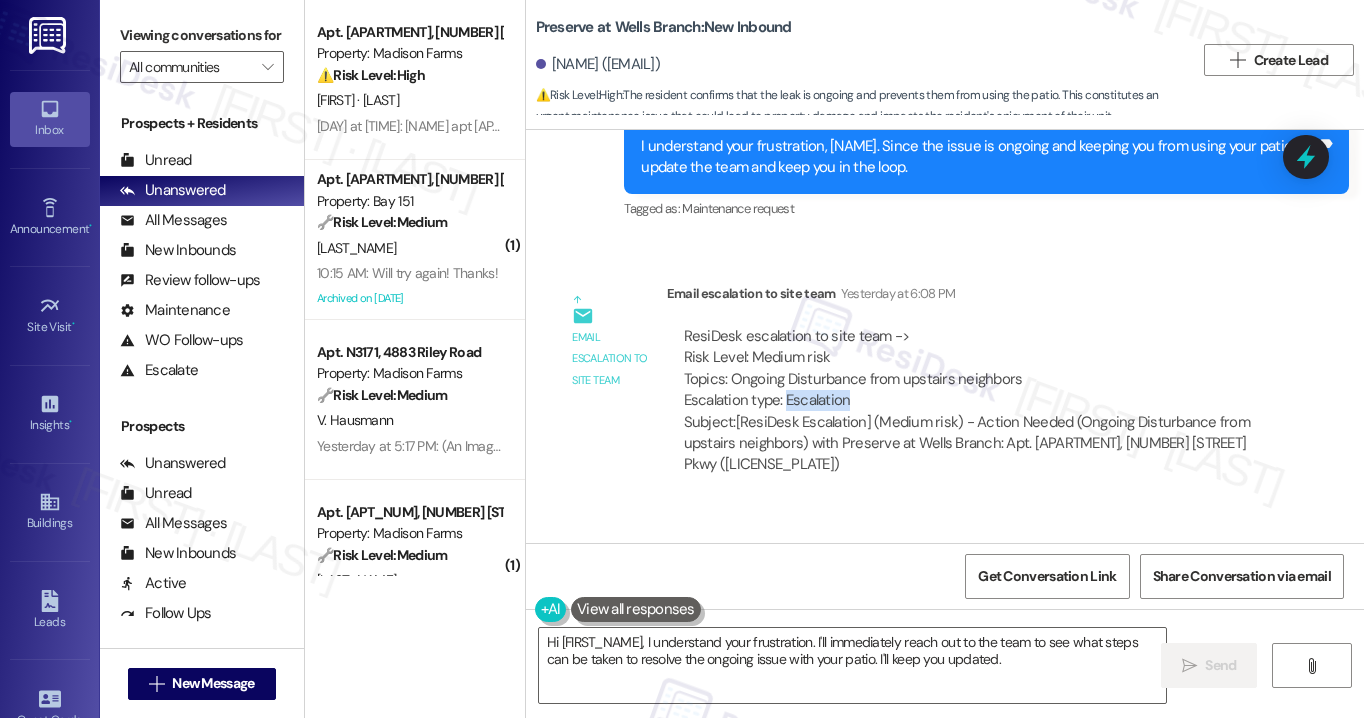 click on "ResiDesk escalation to site team ->
Risk Level: Medium risk
Topics: Ongoing Disturbance from upstairs neighbors
Escalation type: Escalation" at bounding box center (974, 369) 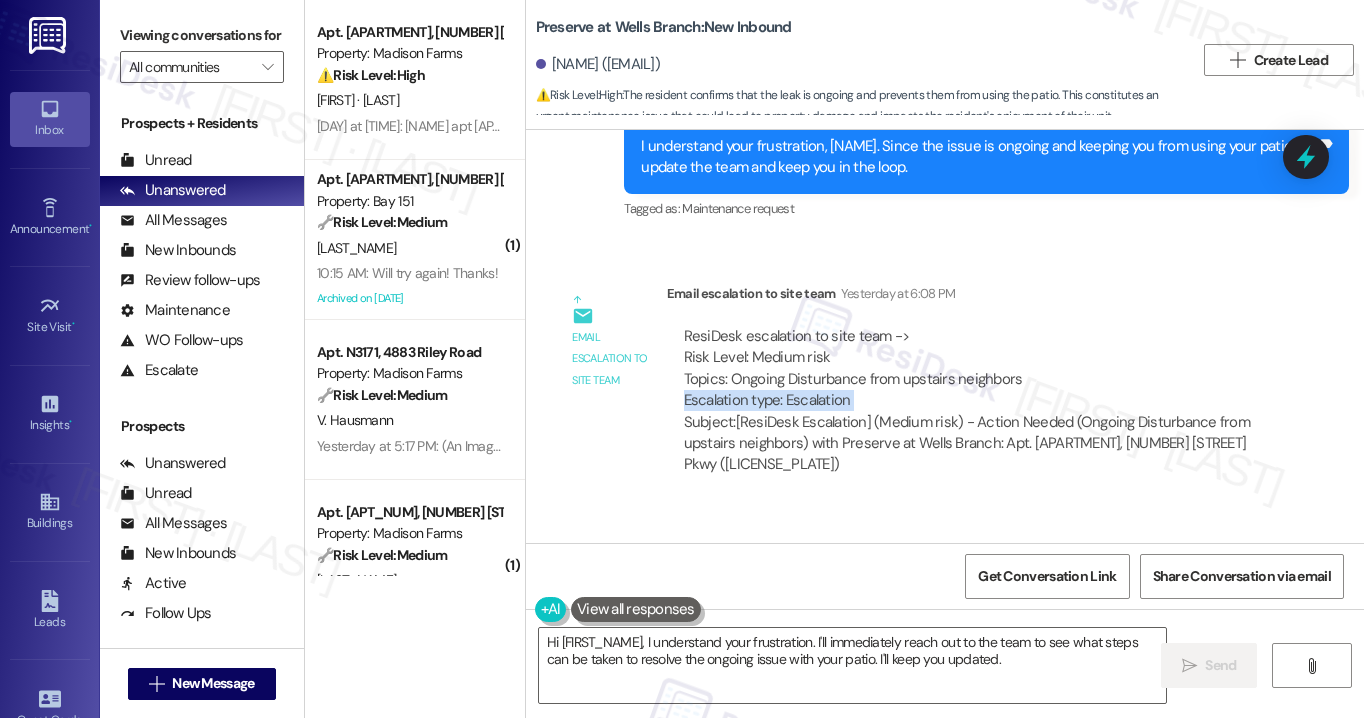 click on "ResiDesk escalation to site team ->
Risk Level: Medium risk
Topics: Ongoing Disturbance from upstairs neighbors
Escalation type: Escalation" at bounding box center [974, 369] 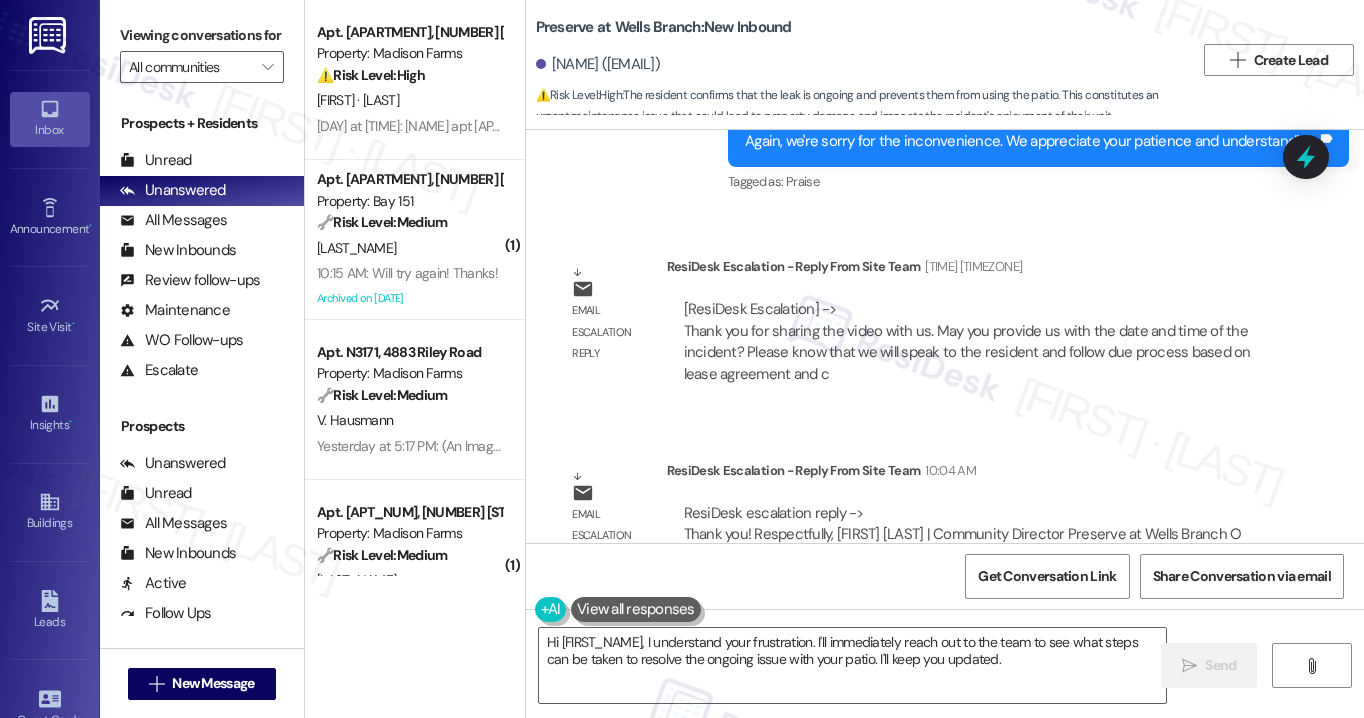 scroll, scrollTop: 17609, scrollLeft: 0, axis: vertical 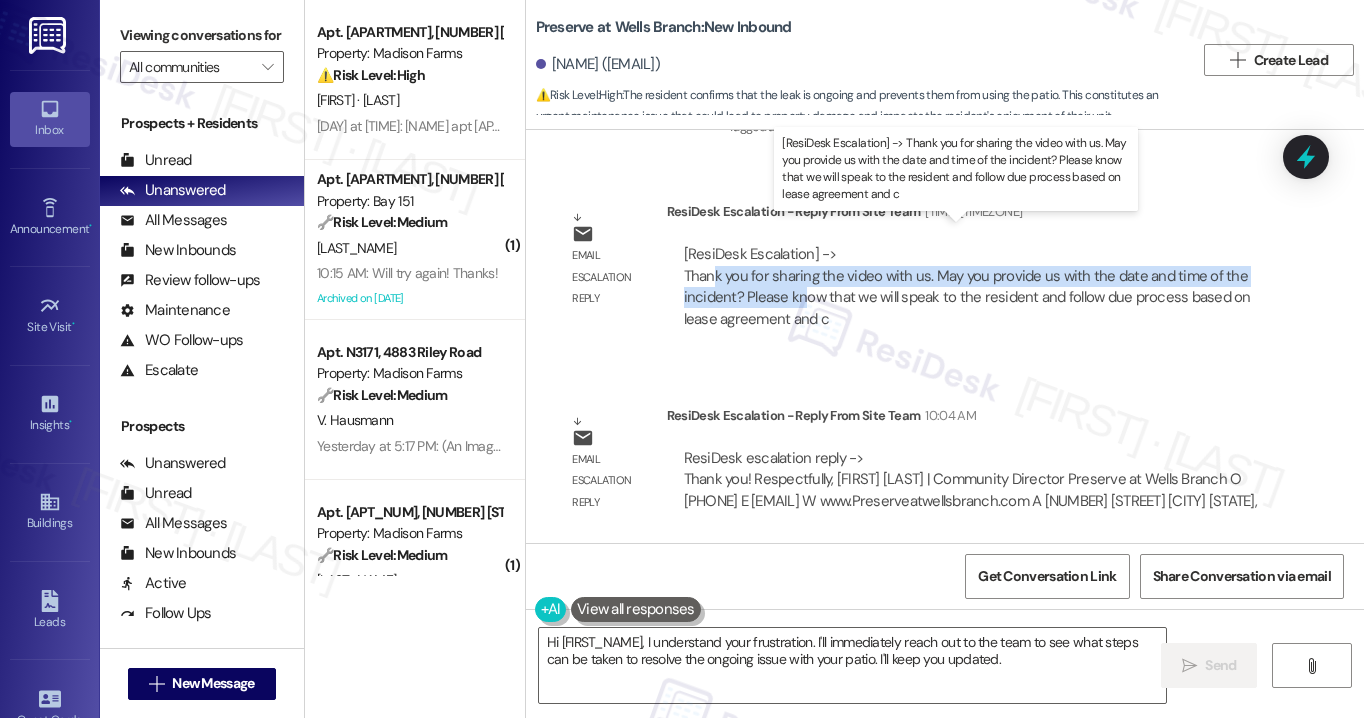 drag, startPoint x: 685, startPoint y: 260, endPoint x: 774, endPoint y: 271, distance: 89.6772 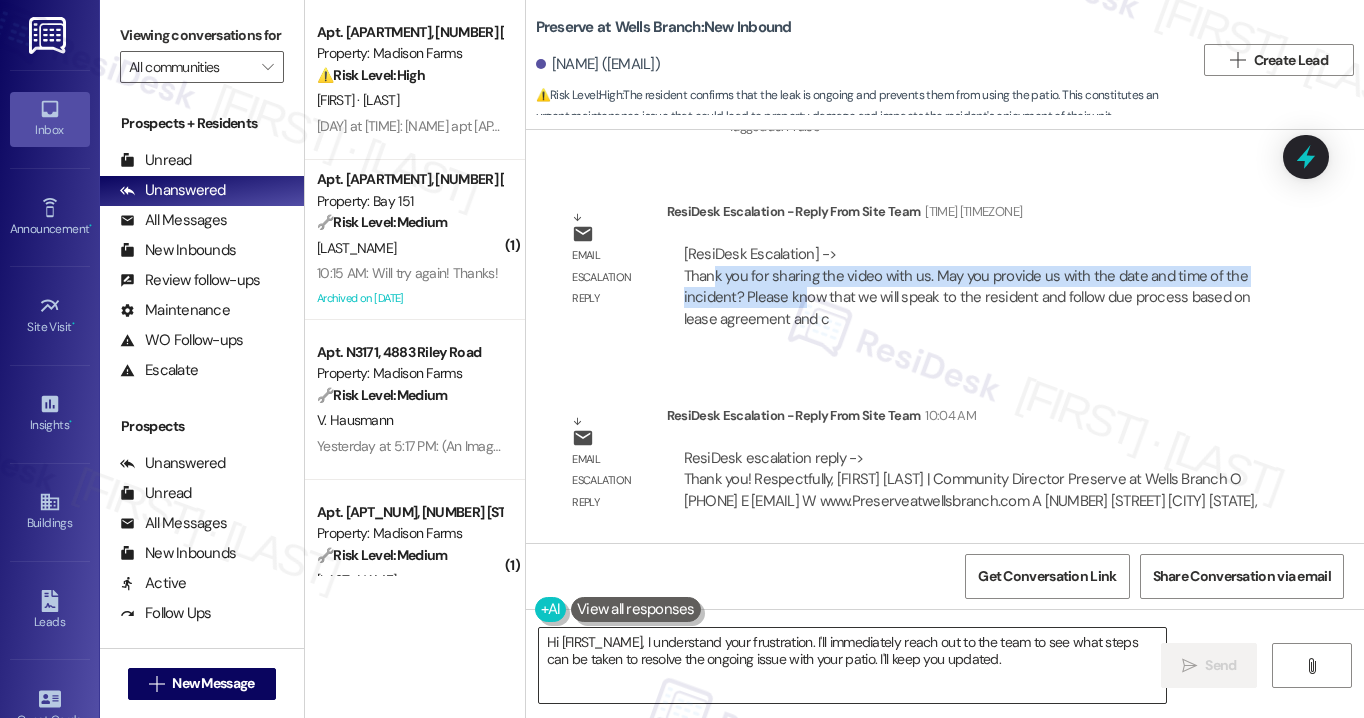 click on "Hi {{first_name}}, I understand your frustration. I'll immediately reach out to the team to see what steps can be taken to resolve the ongoing issue with your patio. I'll keep you updated." at bounding box center [852, 665] 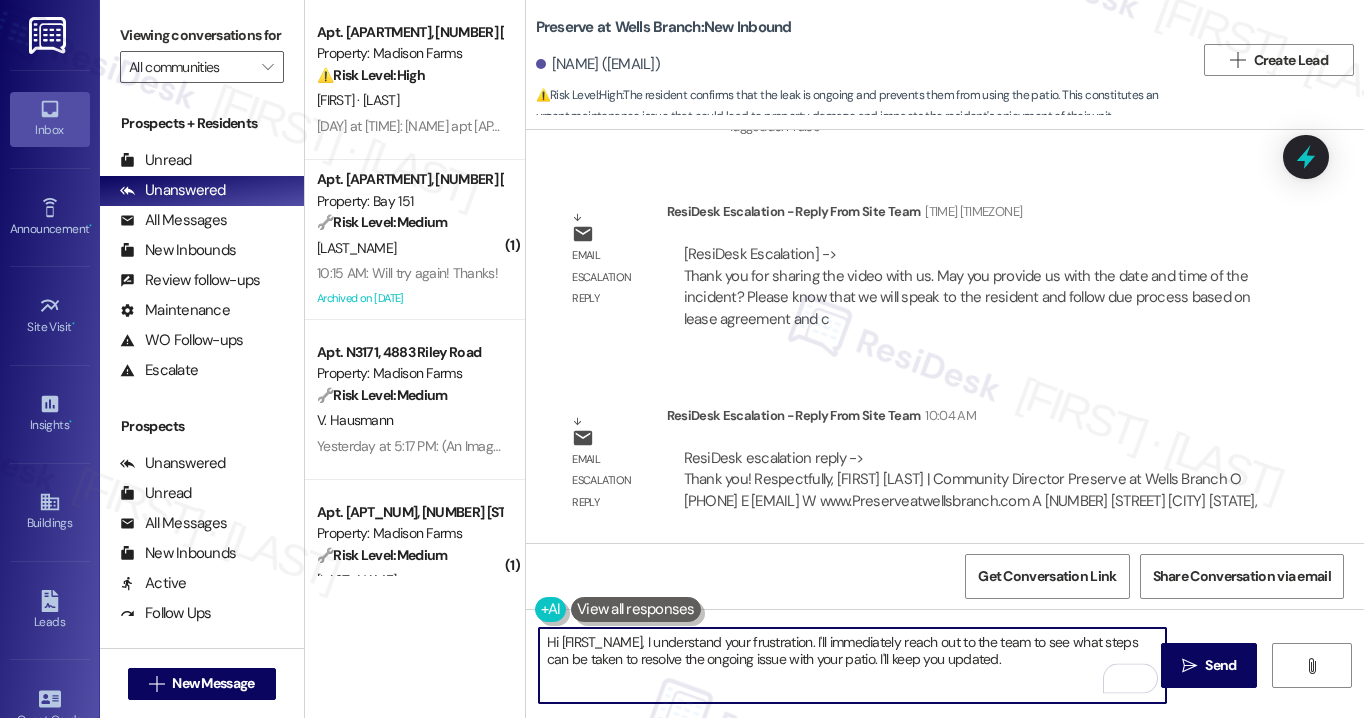 drag, startPoint x: 1018, startPoint y: 667, endPoint x: 645, endPoint y: 630, distance: 374.83063 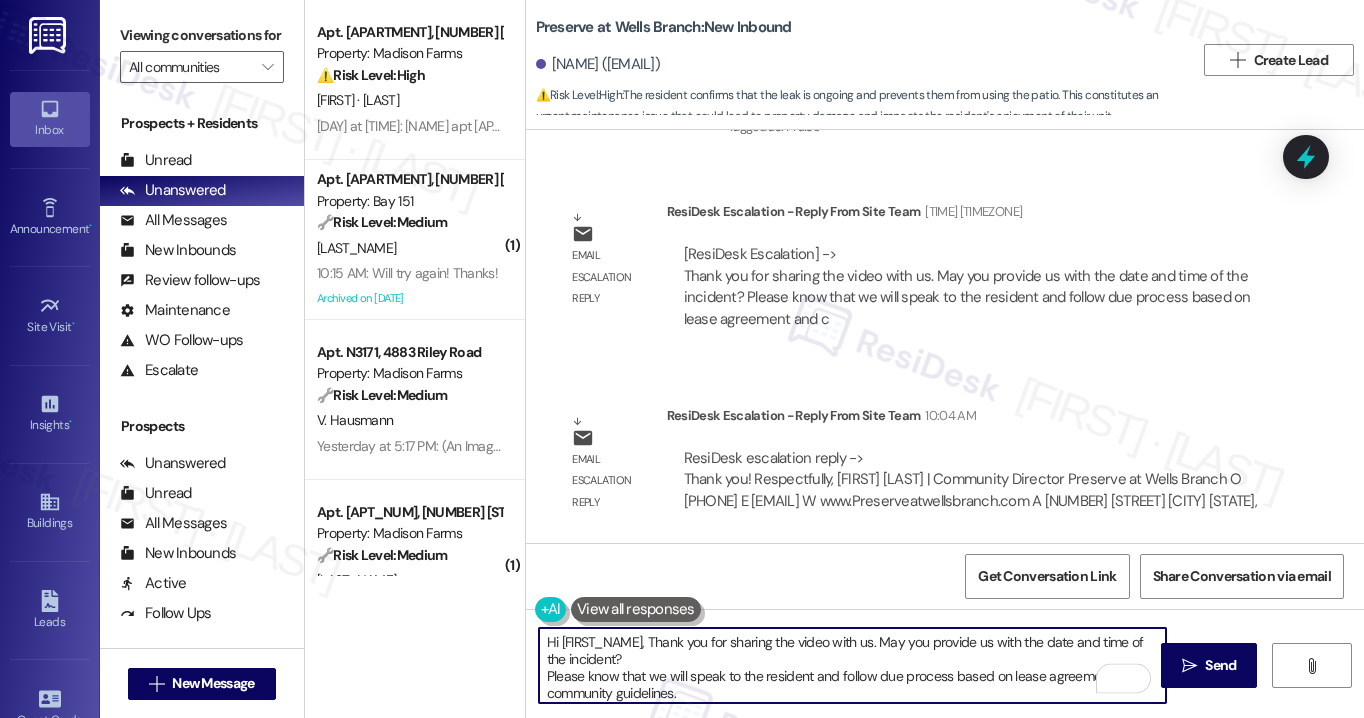 scroll, scrollTop: 16, scrollLeft: 0, axis: vertical 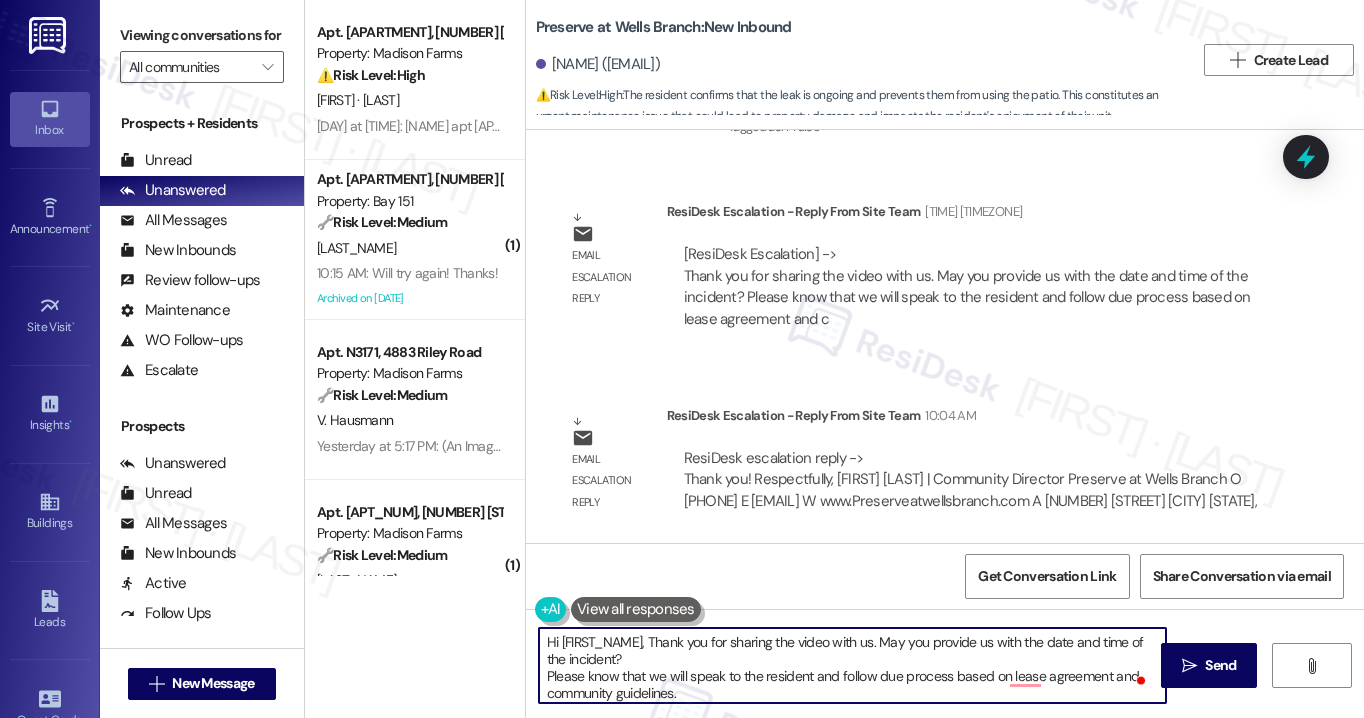 click on "Hi {{first_name}}, Thank you for sharing the video with us. May you provide us with the date and time of the incident?
Please know that we will speak to the resident and follow due process based on lease agreement and community guidelines.
Please continue to share with us any additional incident." at bounding box center [852, 665] 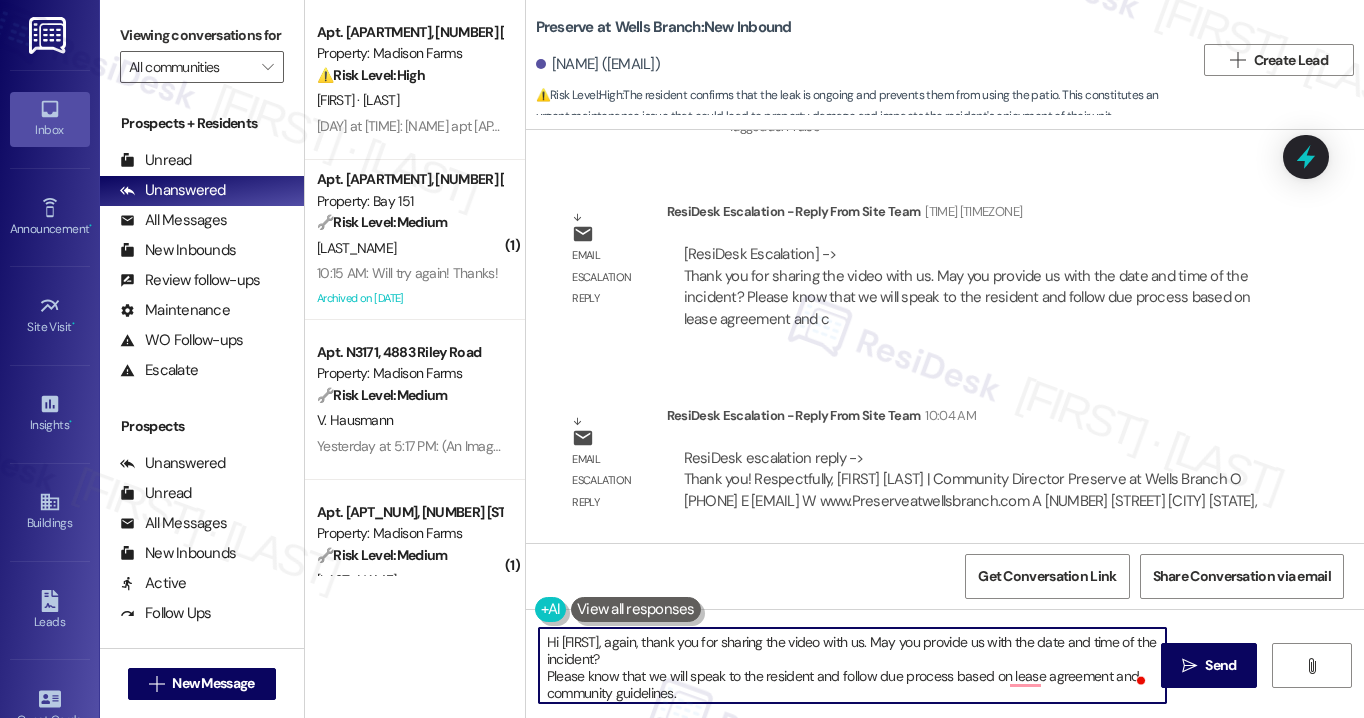 click on "Hi {{first_name}}, again, thank you for sharing the video with us. May you provide us with the date and time of the incident?
Please know that we will speak to the resident and follow due process based on lease agreement and community guidelines.
Please continue to share with us any additional incident." at bounding box center [852, 665] 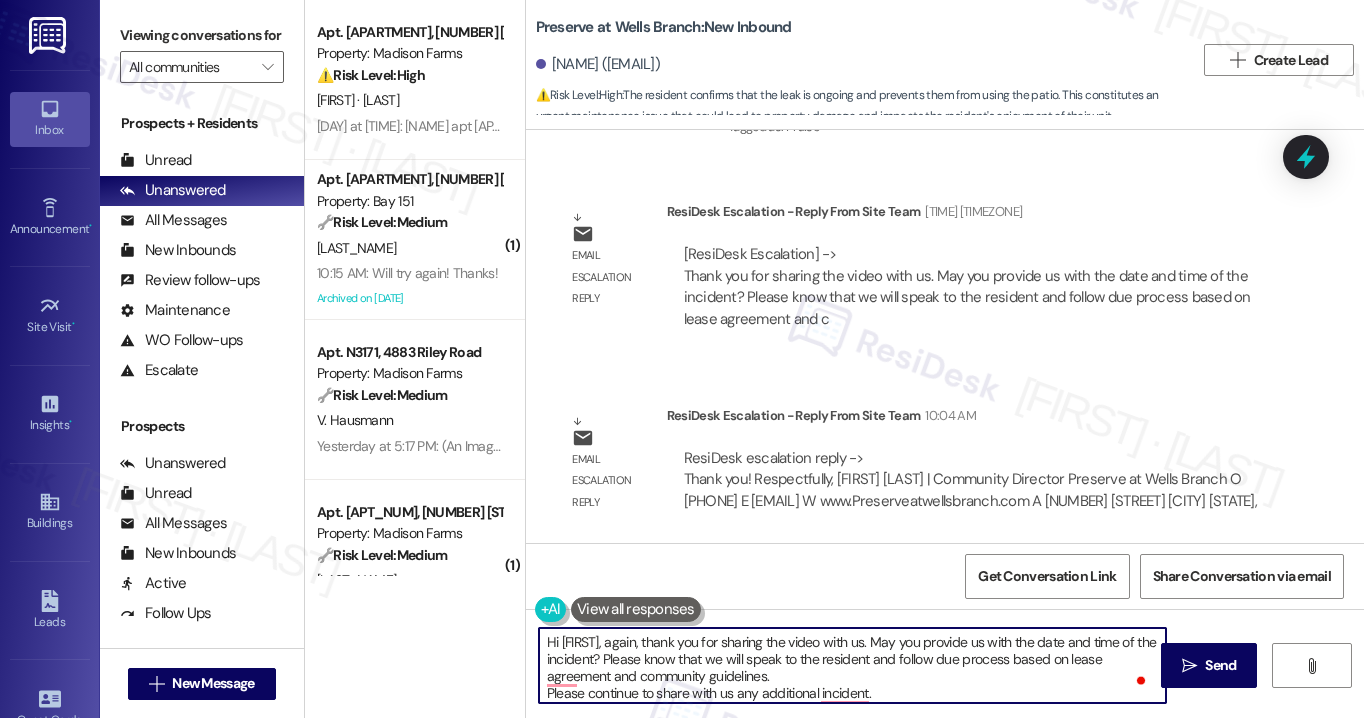 click on "Hi {{first_name}}, again, thank you for sharing the video with us. May you provide us with the date and time of the incident? Please know that we will speak to the resident and follow due process based on lease agreement and community guidelines.
Please continue to share with us any additional incident." at bounding box center (852, 665) 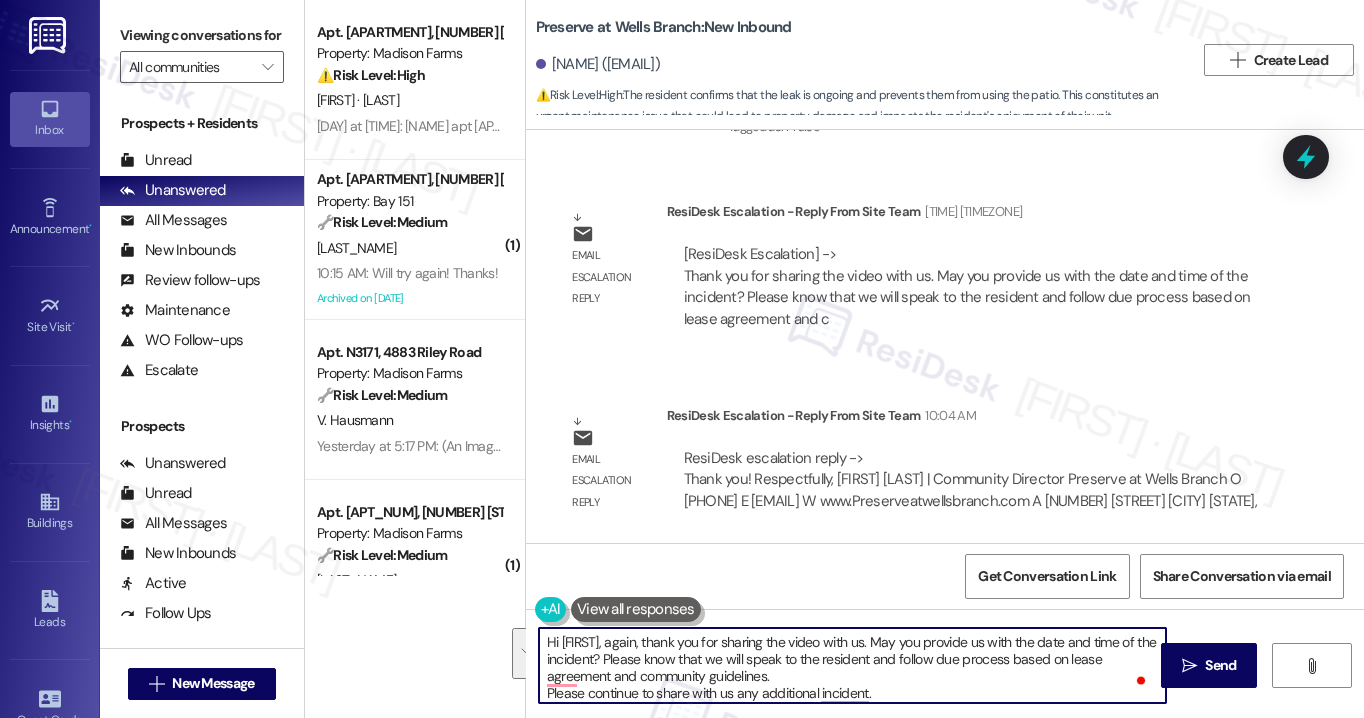 click on "Hi {{first_name}}, again, thank you for sharing the video with us. May you provide us with the date and time of the incident? Please know that we will speak to the resident and follow due process based on lease agreement and community guidelines.
Please continue to share with us any additional incident." at bounding box center (852, 665) 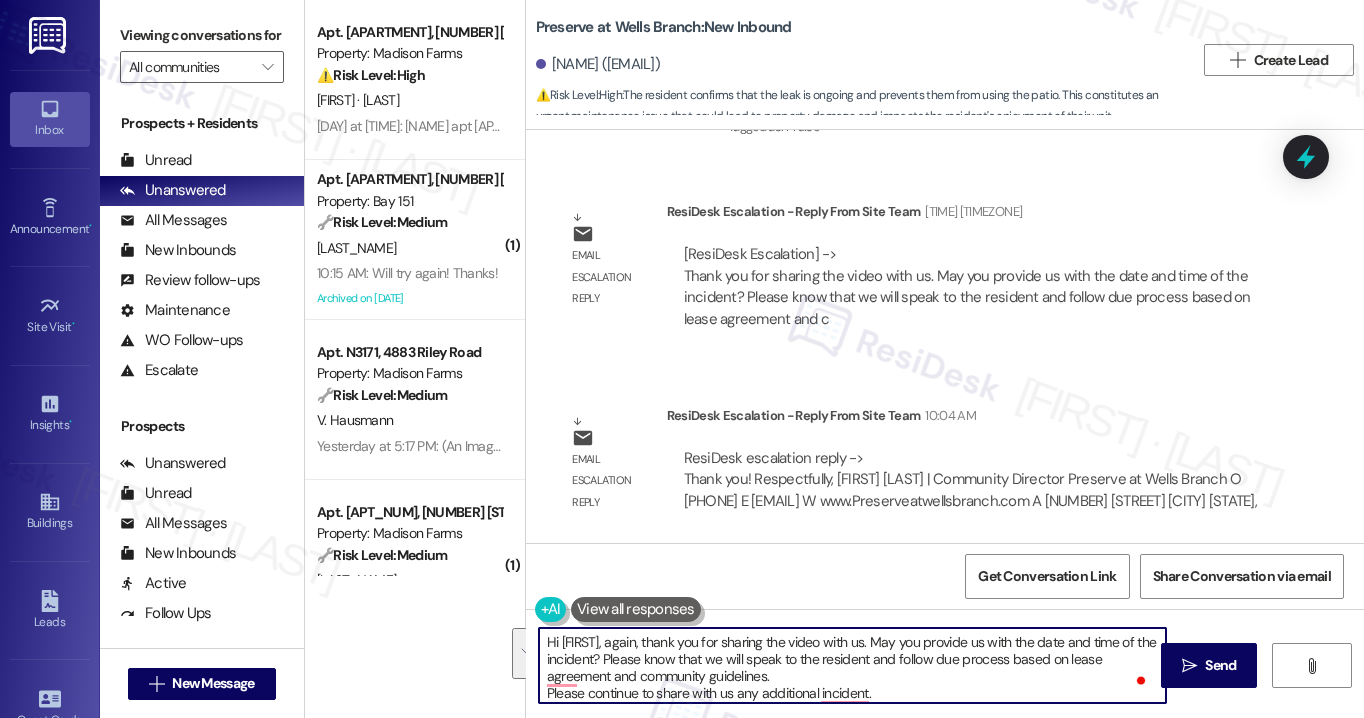 click on "Hi {{first_name}}, again, thank you for sharing the video with us. May you provide us with the date and time of the incident? Please know that we will speak to the resident and follow due process based on lease agreement and community guidelines.
Please continue to share with us any additional incident." at bounding box center [852, 665] 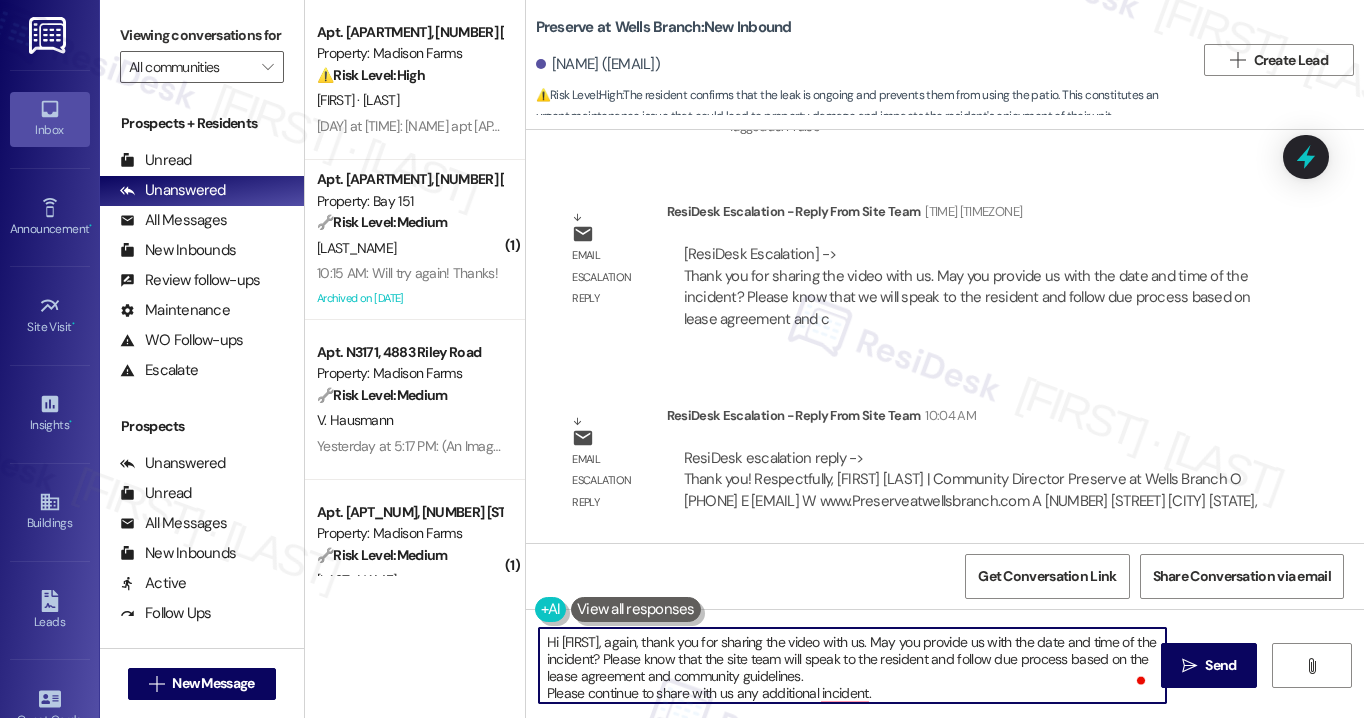 click on "Hi {{first_name}}, again, thank you for sharing the video with us. May you provide us with the date and time of the incident? Please know that the site team will speak to the resident and follow due process based on the lease agreement and community guidelines.
Please continue to share with us any additional incident." at bounding box center [852, 665] 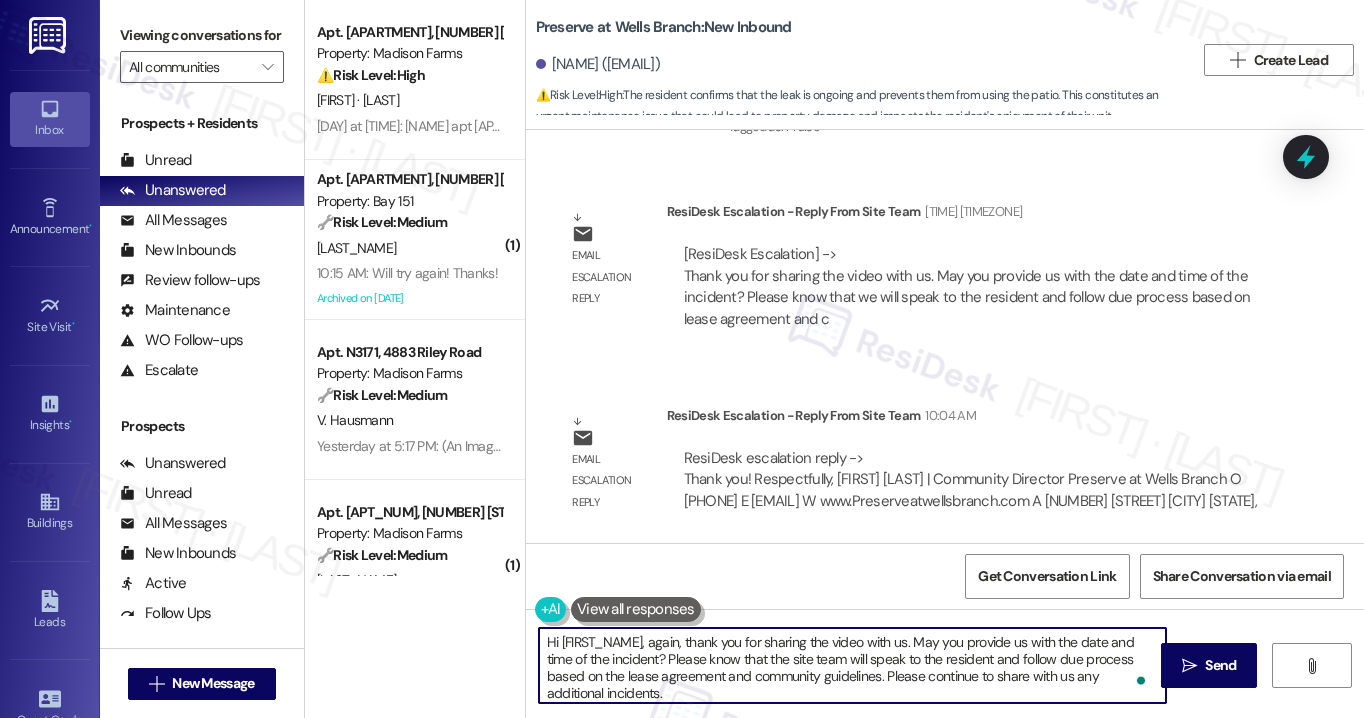 click on "Hi {{first_name}}, again, thank you for sharing the video with us. May you provide us with the date and time of the incident? Please know that the site team will speak to the resident and follow due process based on the lease agreement and community guidelines. Please continue to share with us any additional incidents." at bounding box center [852, 665] 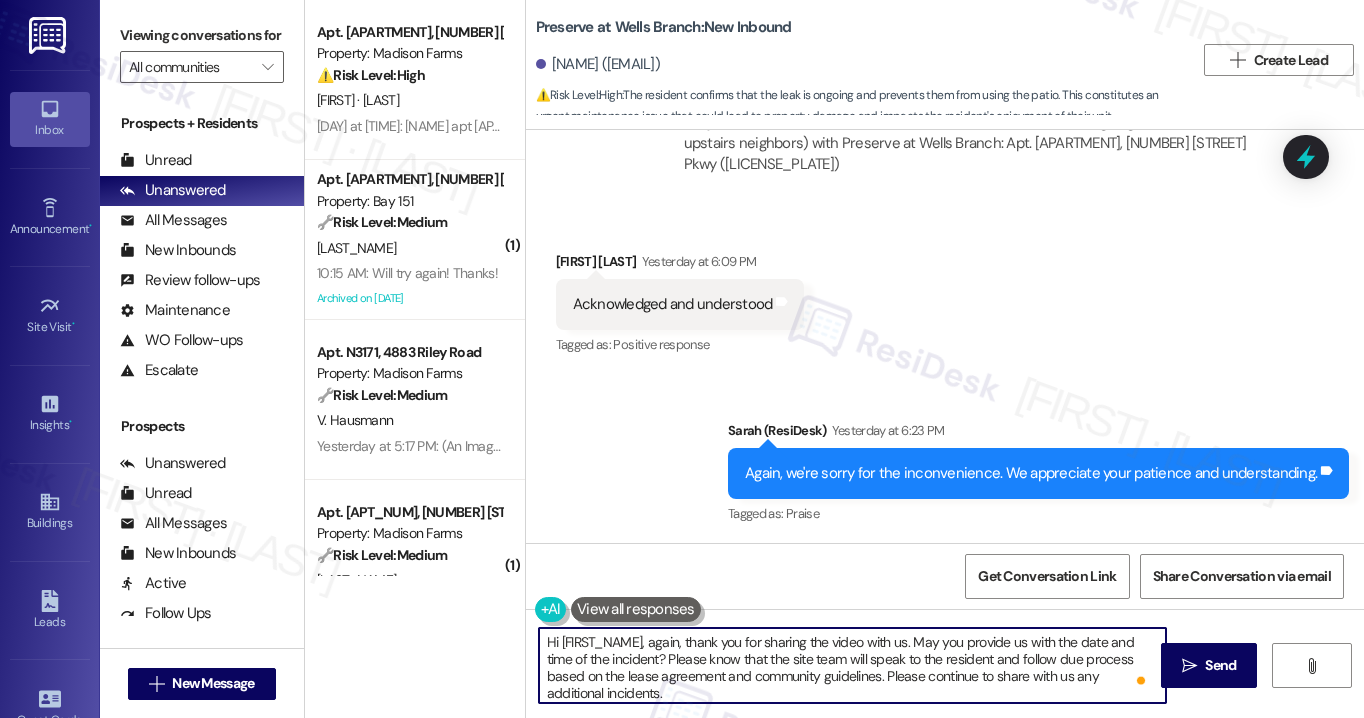 scroll, scrollTop: 16809, scrollLeft: 0, axis: vertical 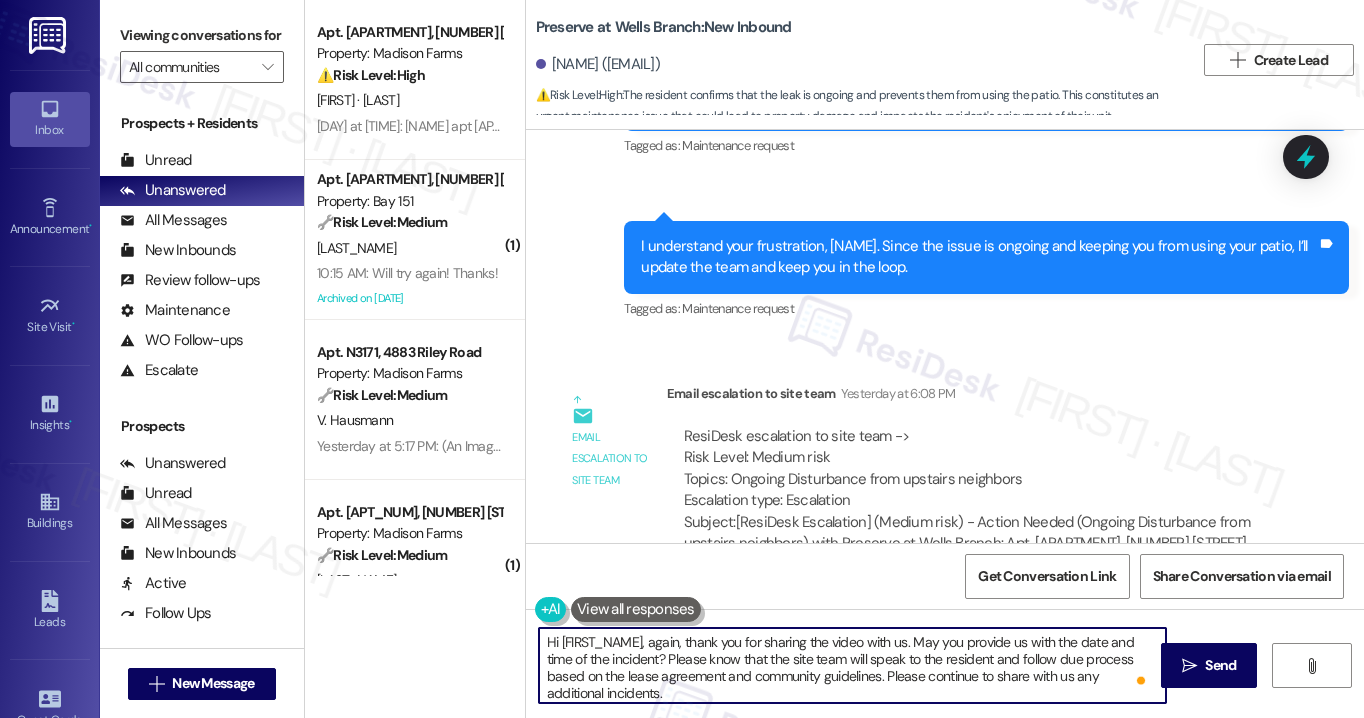 type on "Hi {{first_name}}, again, thank you for sharing the video with us. May you provide us with the date and time of the incident? Please know that the site team will speak to the resident and follow due process based on the lease agreement and community guidelines. Please continue to share with us any additional incidents." 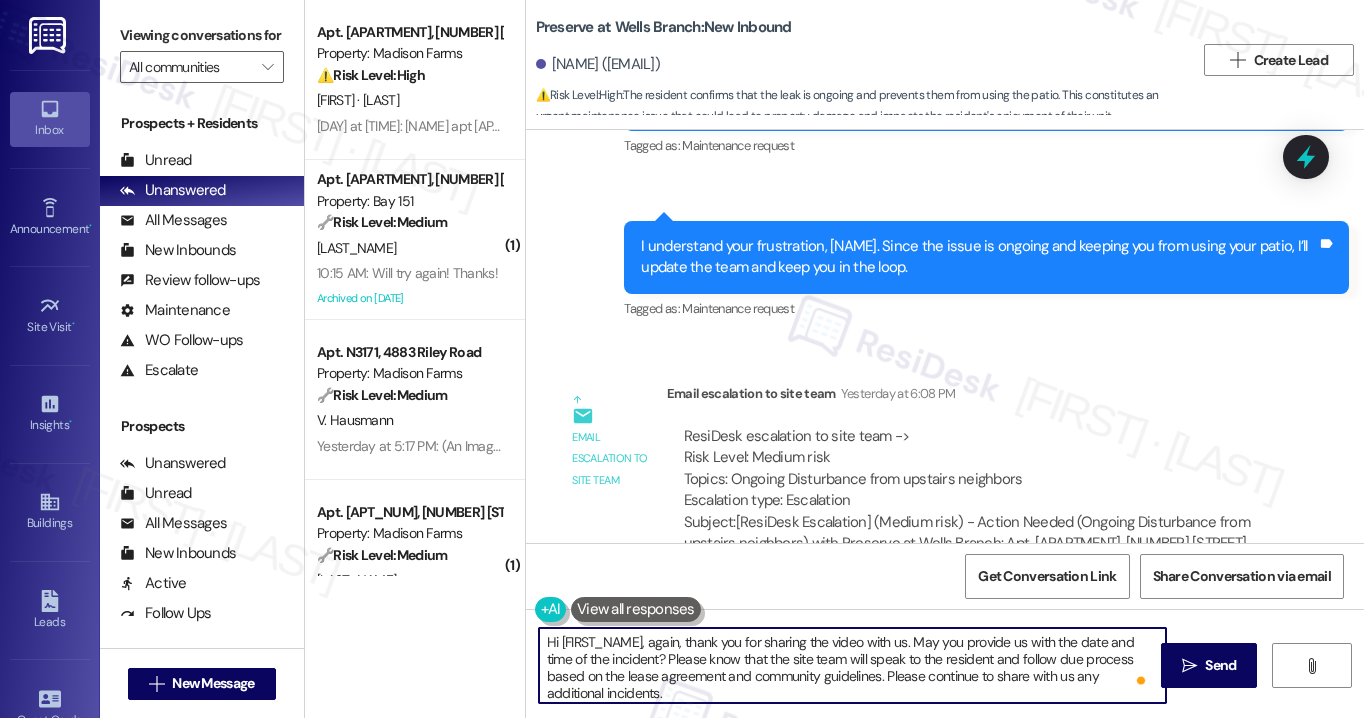 click on "ResiDesk escalation to site team ->
Risk Level: Medium risk
Topics: Ongoing Disturbance from upstairs neighbors
Escalation type: Escalation" at bounding box center [974, 469] 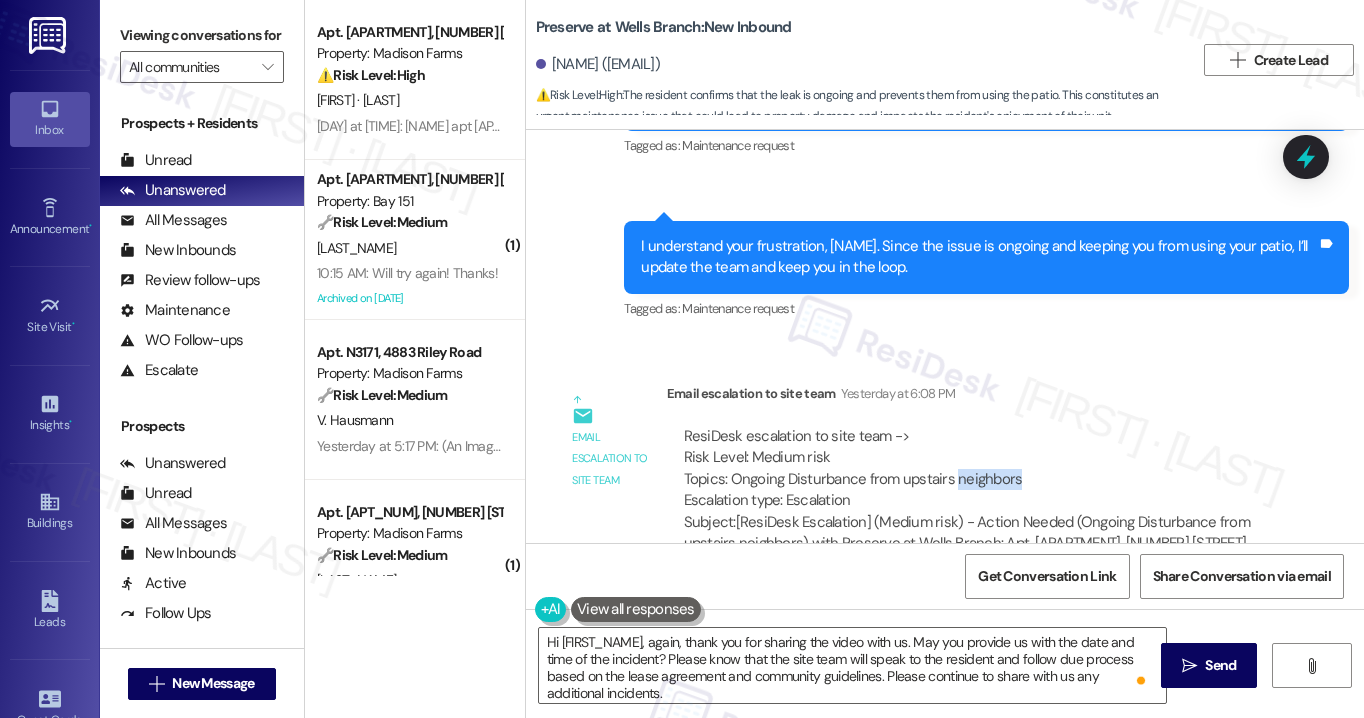 click on "ResiDesk escalation to site team ->
Risk Level: Medium risk
Topics: Ongoing Disturbance from upstairs neighbors
Escalation type: Escalation" at bounding box center (974, 469) 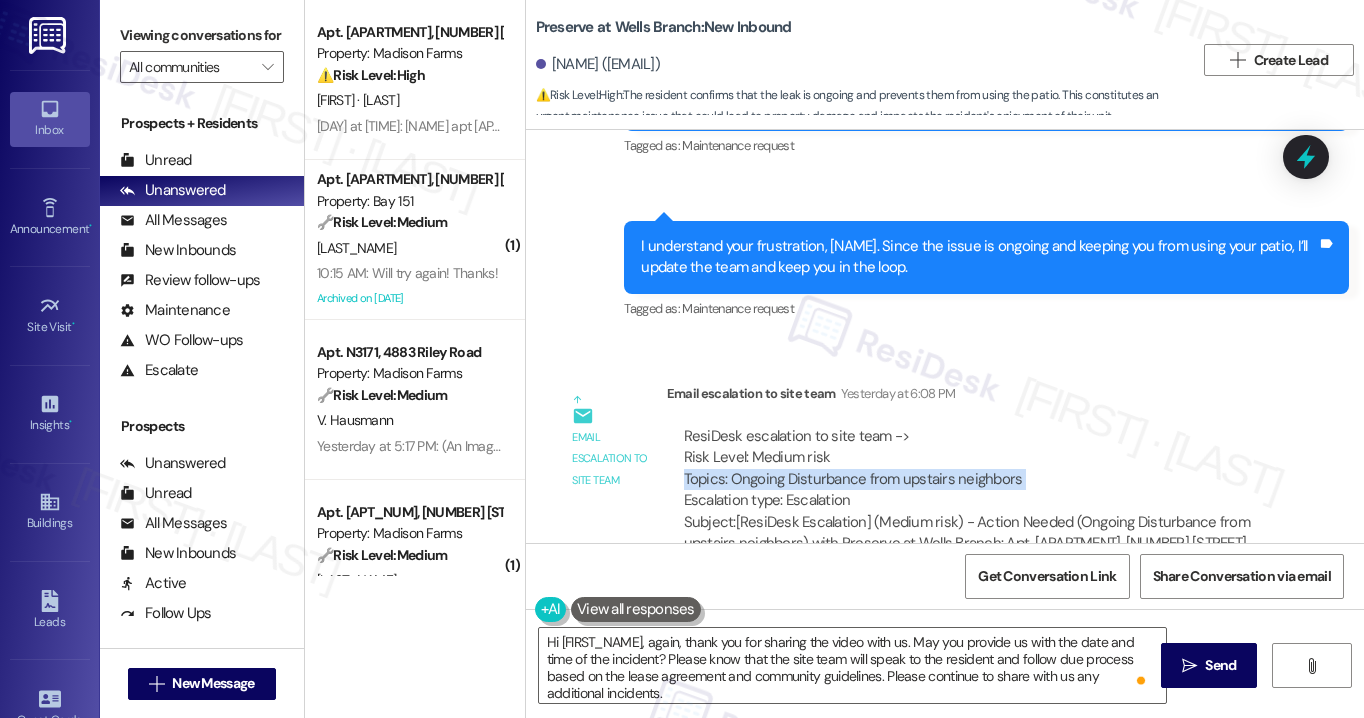 click on "ResiDesk escalation to site team ->
Risk Level: Medium risk
Topics: Ongoing Disturbance from upstairs neighbors
Escalation type: Escalation" at bounding box center (974, 469) 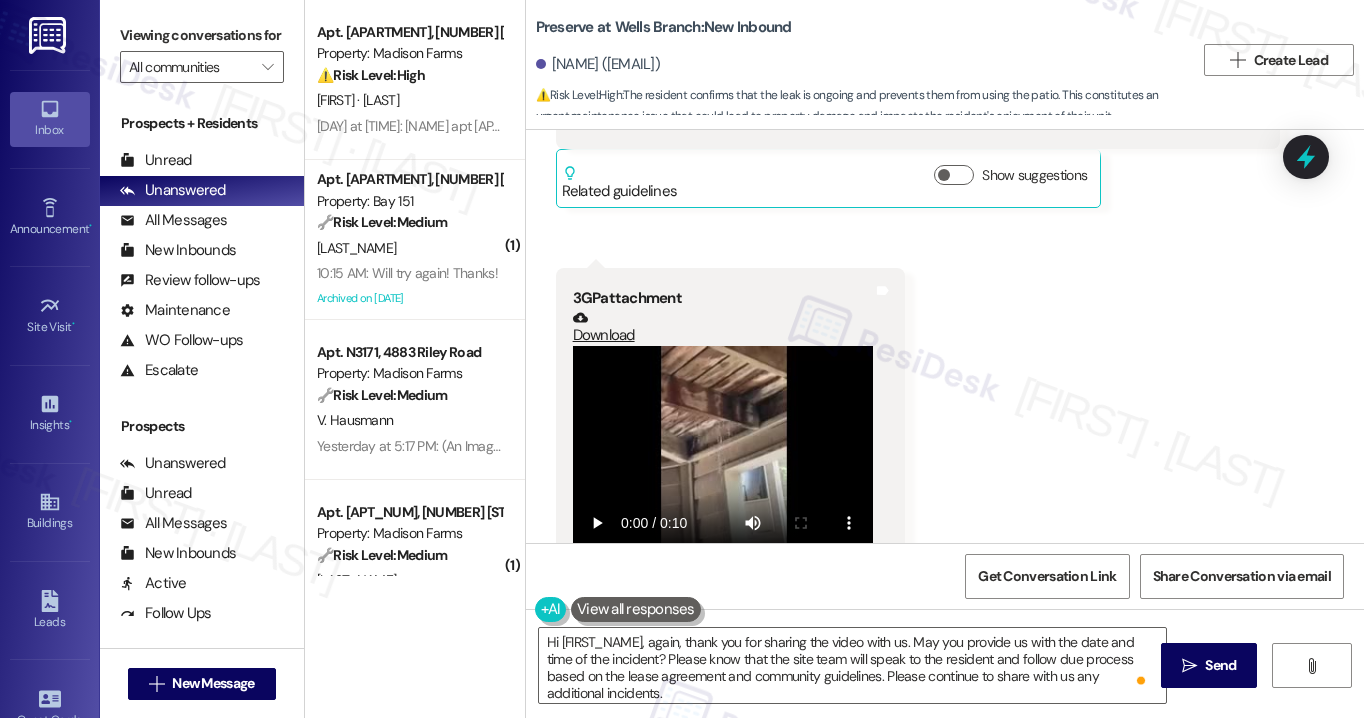 scroll, scrollTop: 15809, scrollLeft: 0, axis: vertical 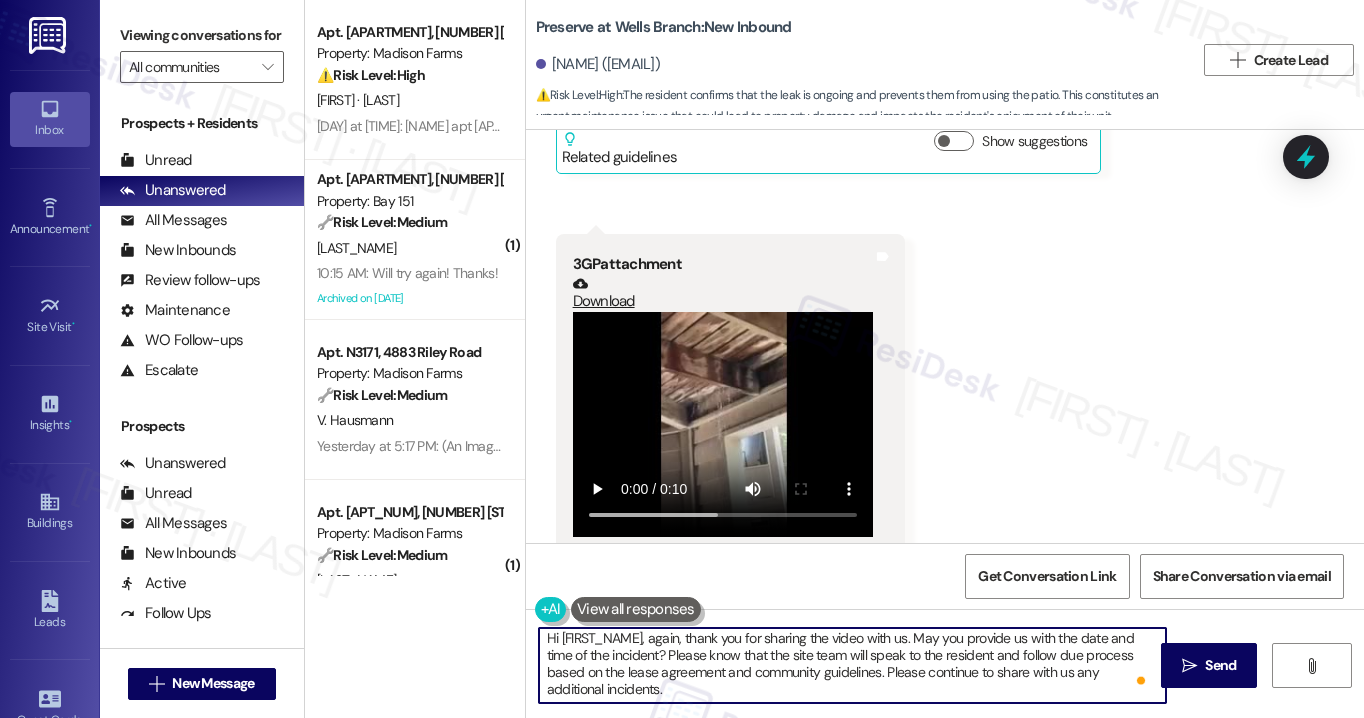 click on "Hi {{first_name}}, again, thank you for sharing the video with us. May you provide us with the date and time of the incident? Please know that the site team will speak to the resident and follow due process based on the lease agreement and community guidelines. Please continue to share with us any additional incidents." at bounding box center (852, 665) 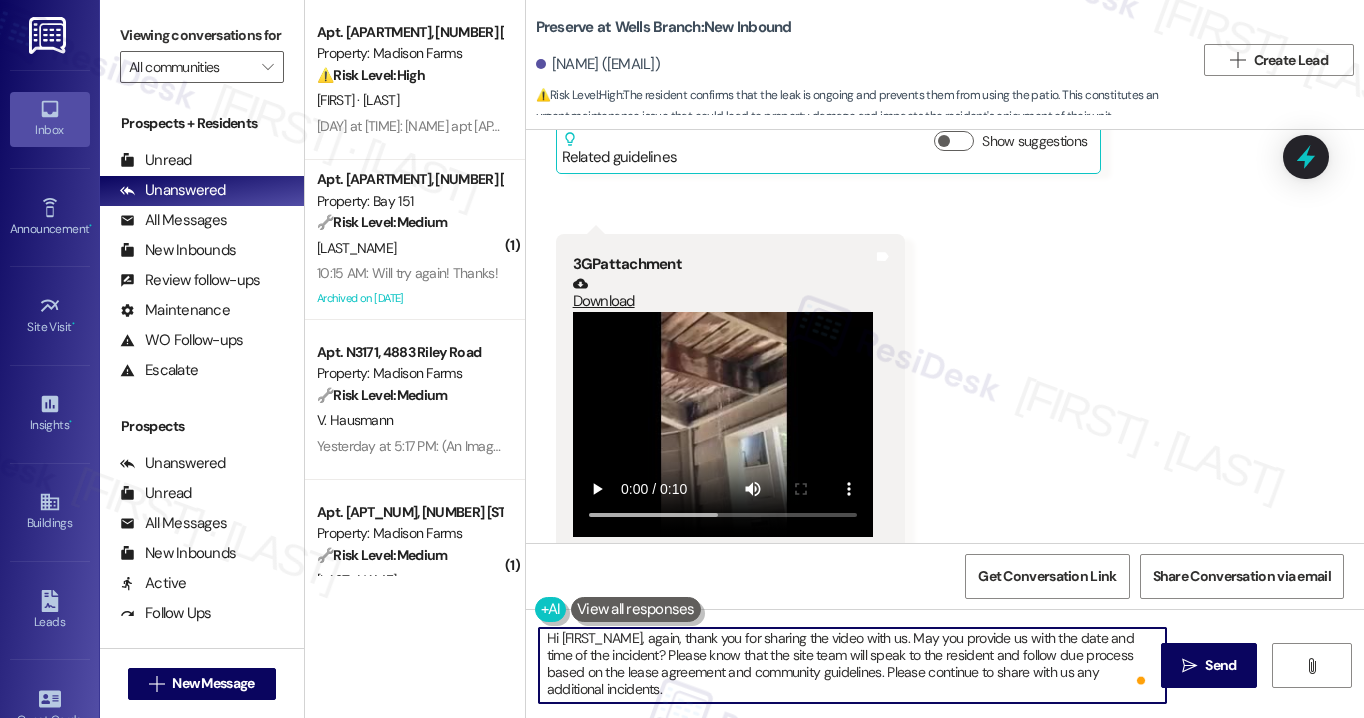 click on "Hi {{first_name}}, again, thank you for sharing the video with us. May you provide us with the date and time of the incident? Please know that the site team will speak to the resident and follow due process based on the lease agreement and community guidelines. Please continue to share with us any additional incidents." at bounding box center [852, 665] 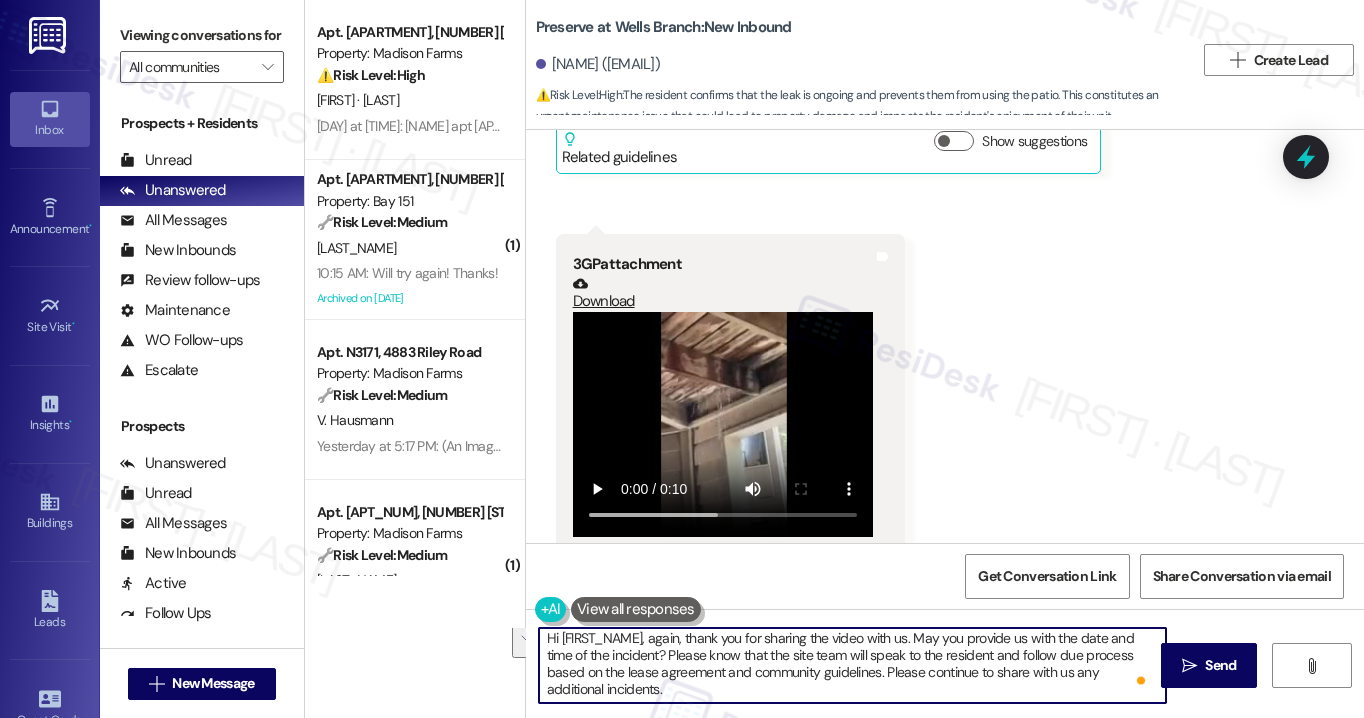 click on "Hi {{first_name}}, again, thank you for sharing the video with us. May you provide us with the date and time of the incident? Please know that the site team will speak to the resident and follow due process based on the lease agreement and community guidelines. Please continue to share with us any additional incidents." at bounding box center (852, 665) 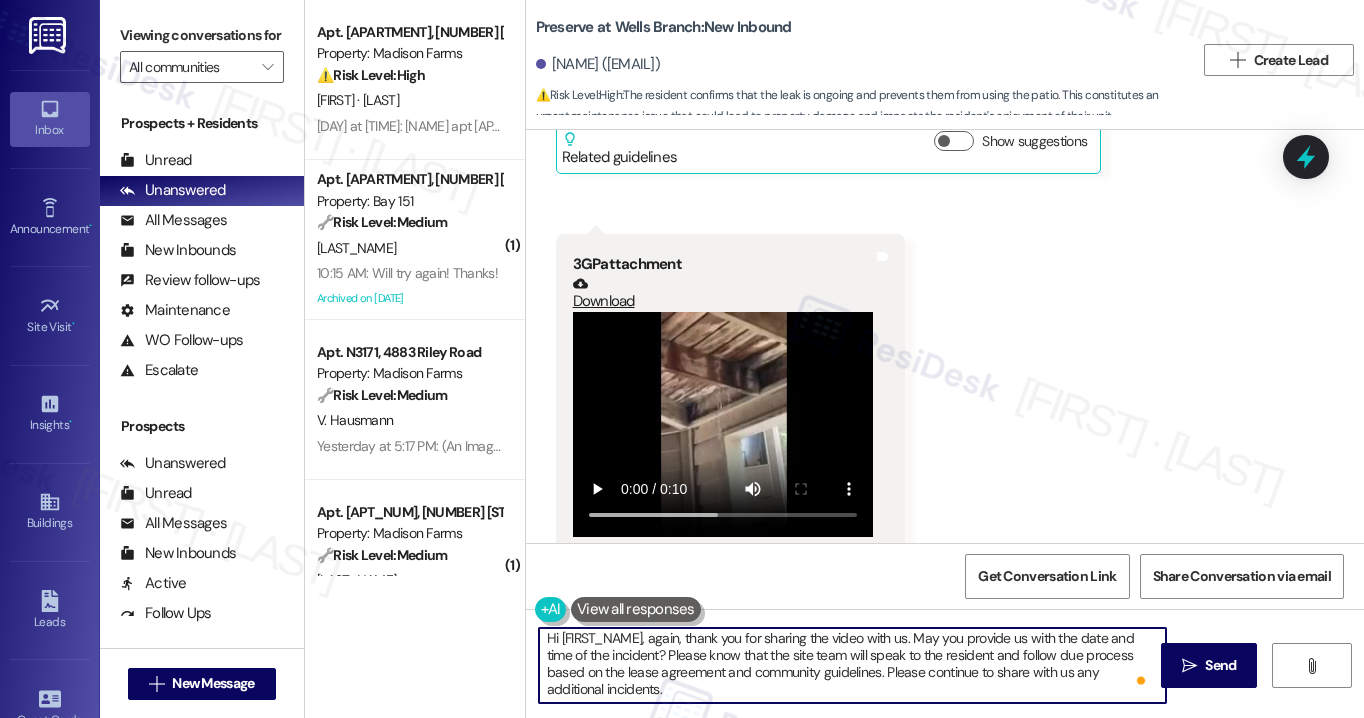 click on "Hi {{first_name}}, again, thank you for sharing the video with us. May you provide us with the date and time of the incident? Please know that the site team will speak to the resident and follow due process based on the lease agreement and community guidelines. Please continue to share with us any additional incidents." at bounding box center [852, 665] 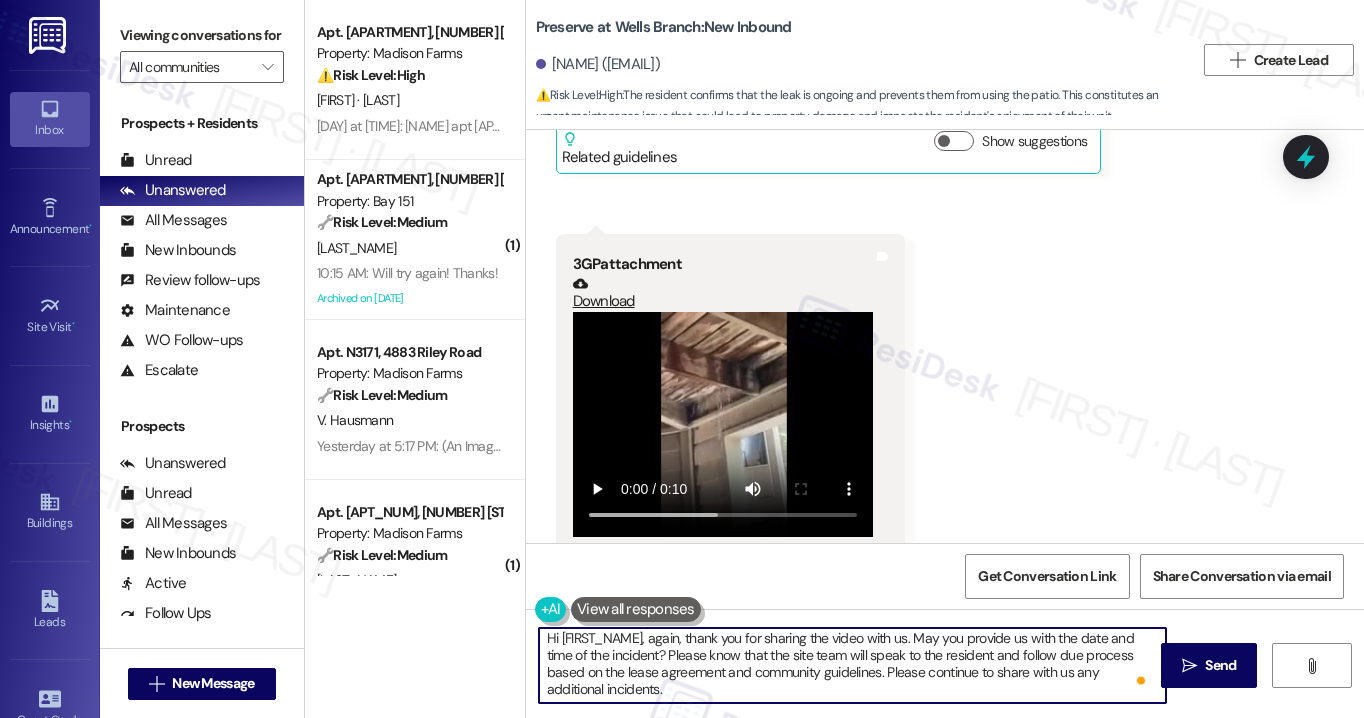 scroll, scrollTop: 0, scrollLeft: 0, axis: both 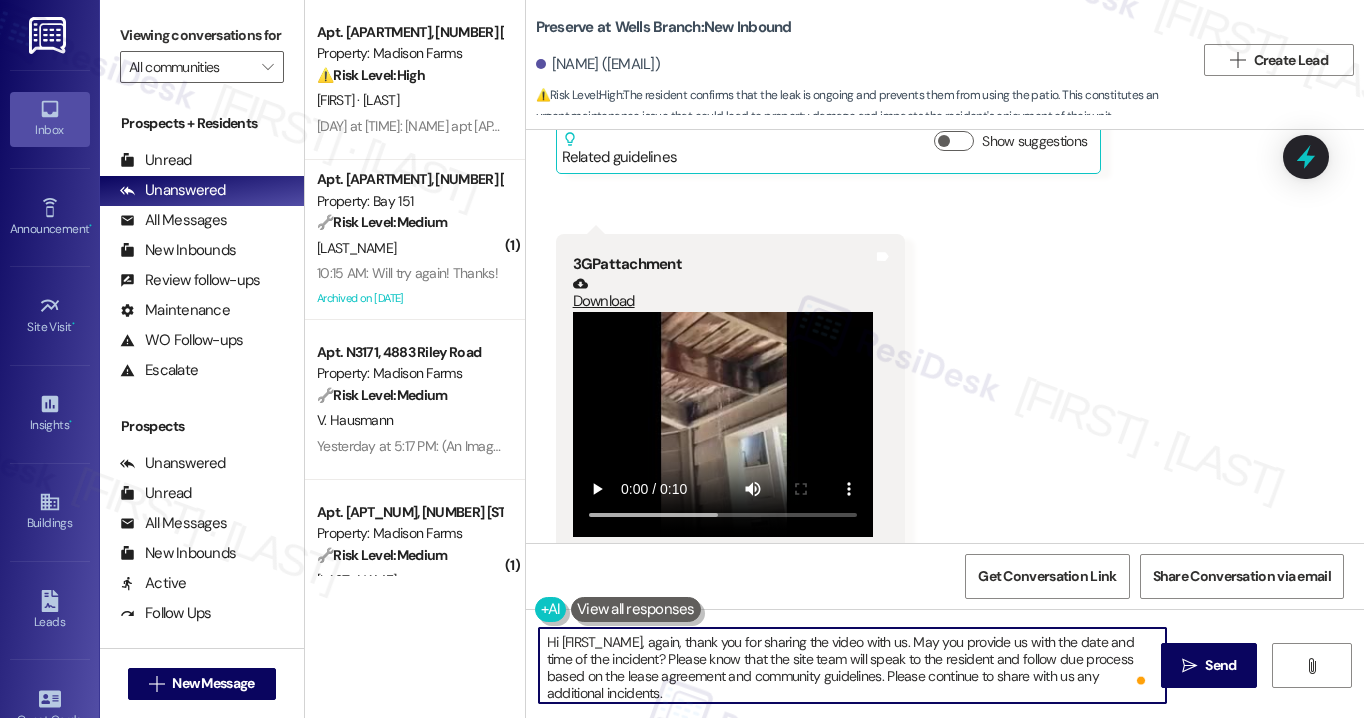 click on "Hi {{first_name}}, again, thank you for sharing the video with us. May you provide us with the date and time of the incident? Please know that the site team will speak to the resident and follow due process based on the lease agreement and community guidelines. Please continue to share with us any additional incidents." at bounding box center (852, 665) 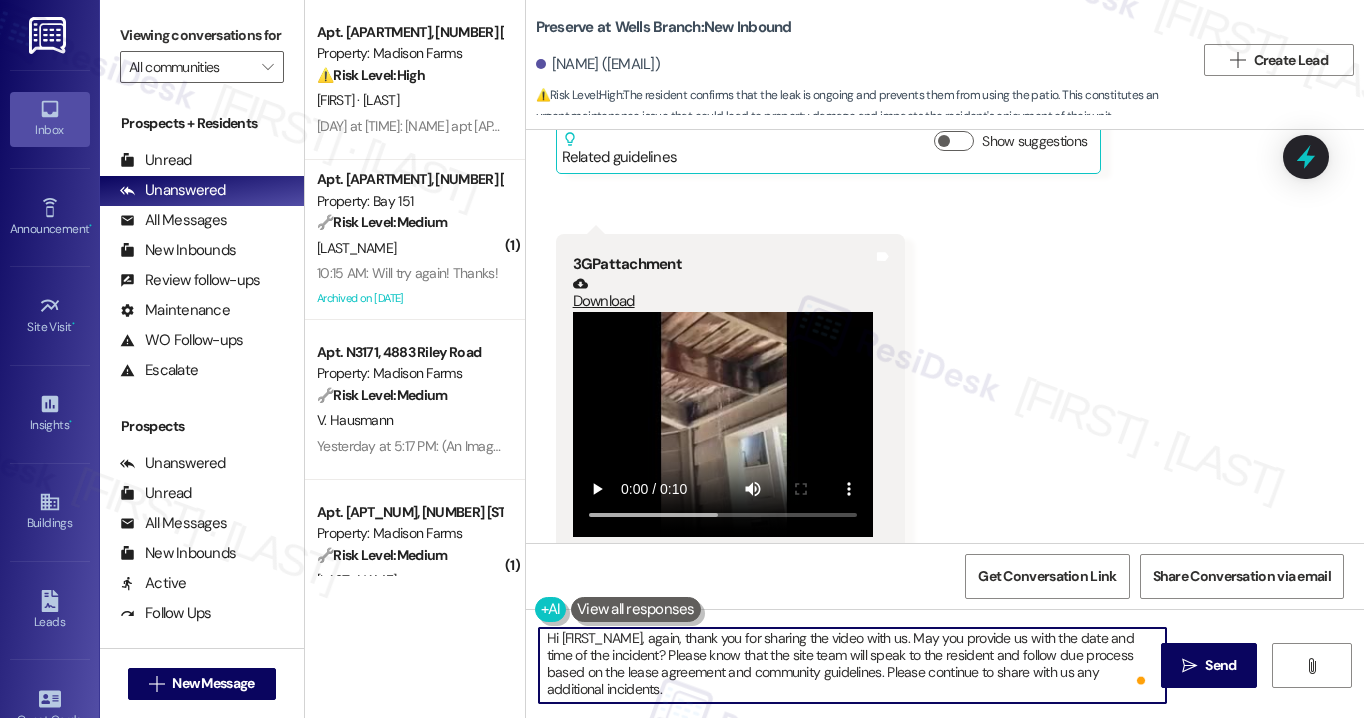 click on "Hi {{first_name}}, again, thank you for sharing the video with us. May you provide us with the date and time of the incident? Please know that the site team will speak to the resident and follow due process based on the lease agreement and community guidelines. Please continue to share with us any additional incidents." at bounding box center (852, 665) 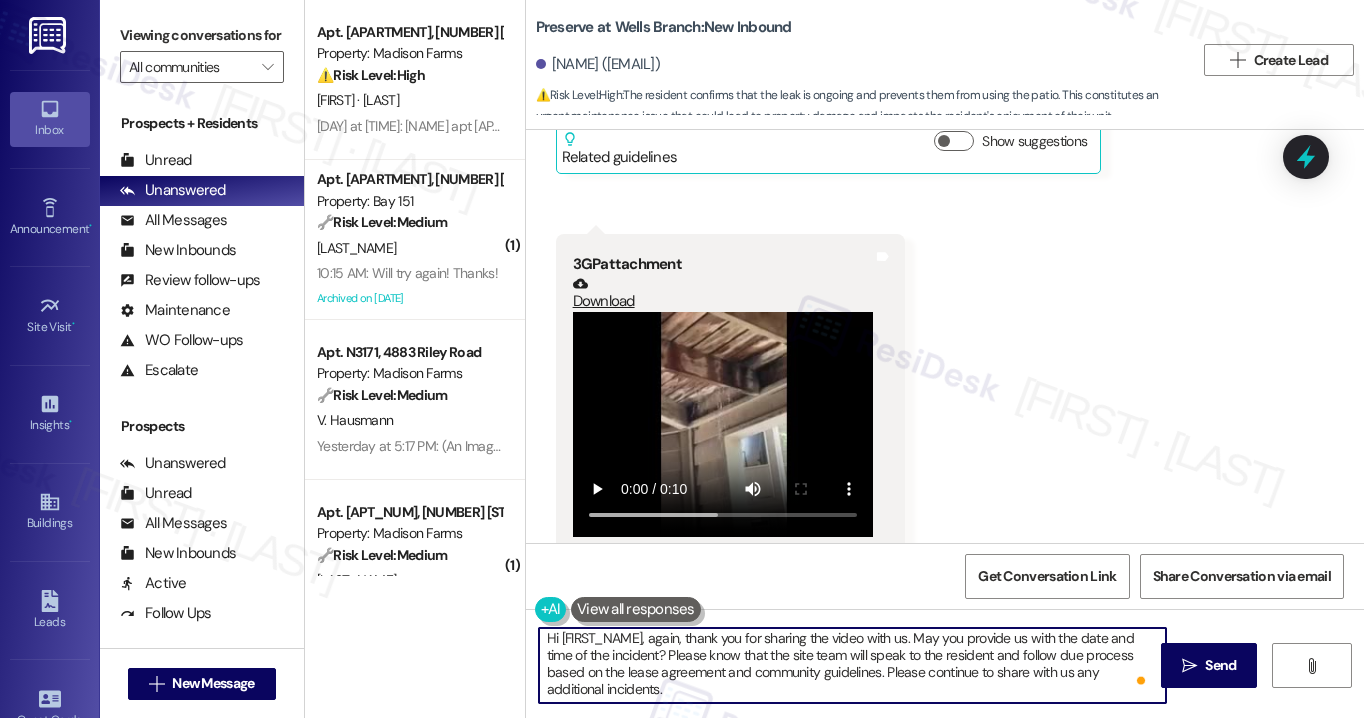 click on "Hi {{first_name}}, again, thank you for sharing the video with us. May you provide us with the date and time of the incident? Please know that the site team will speak to the resident and follow due process based on the lease agreement and community guidelines. Please continue to share with us any additional incidents." at bounding box center (852, 665) 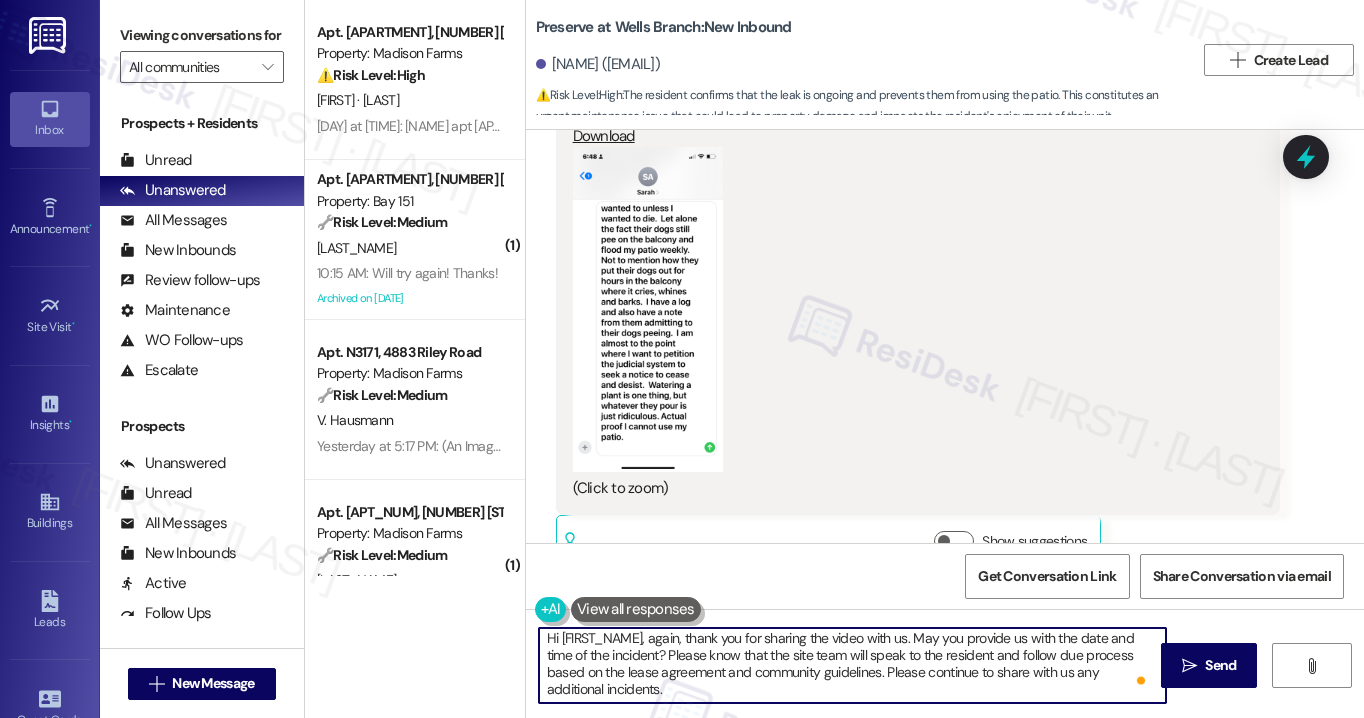 click on "Hi {{first_name}}, again, thank you for sharing the video with us. May you provide us with the date and time of the incident? Please know that the site team will speak to the resident and follow due process based on the lease agreement and community guidelines. Please continue to share with us any additional incidents." at bounding box center (852, 665) 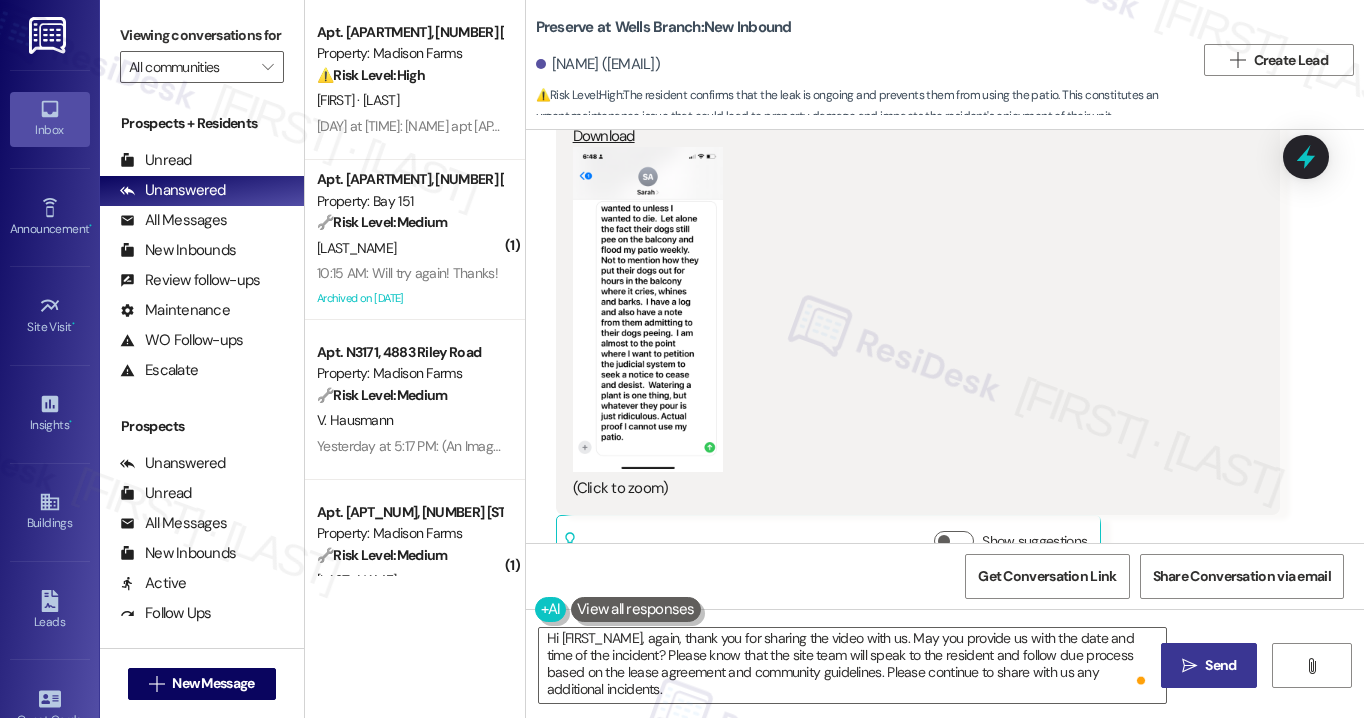 click on " Send" at bounding box center [1209, 665] 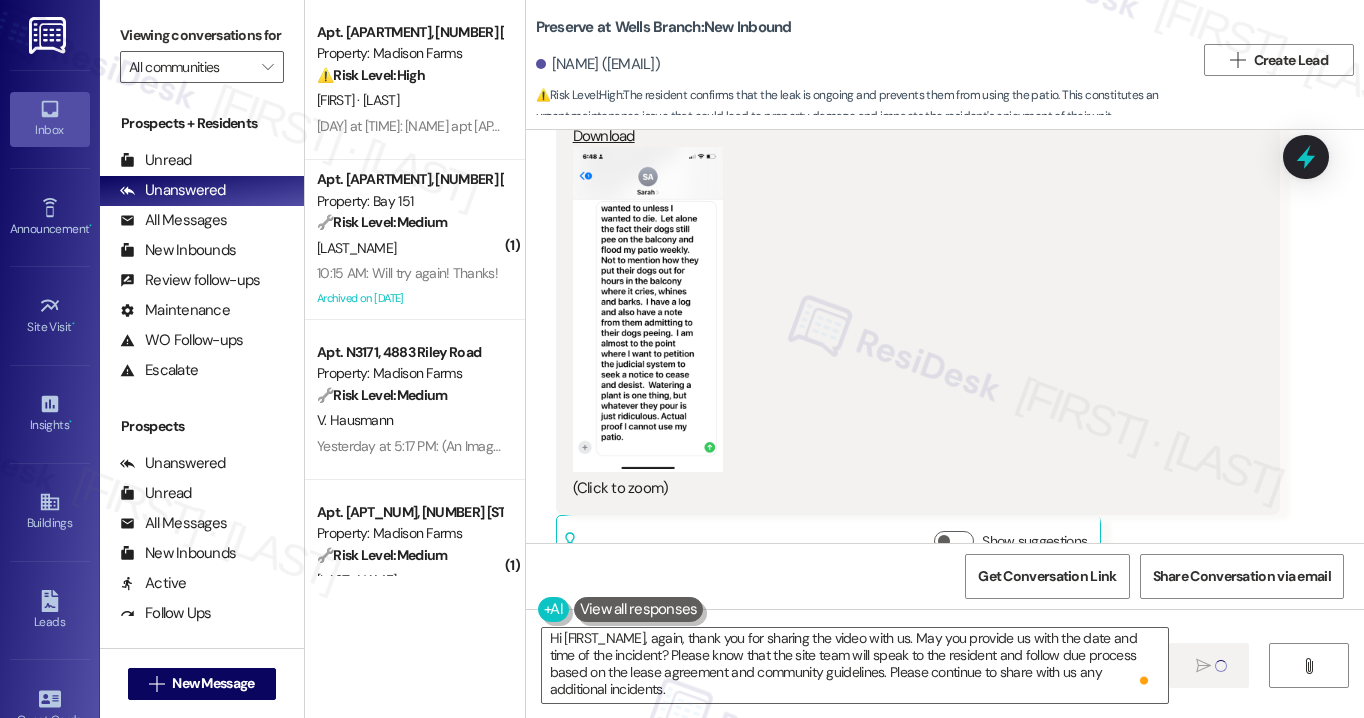 type 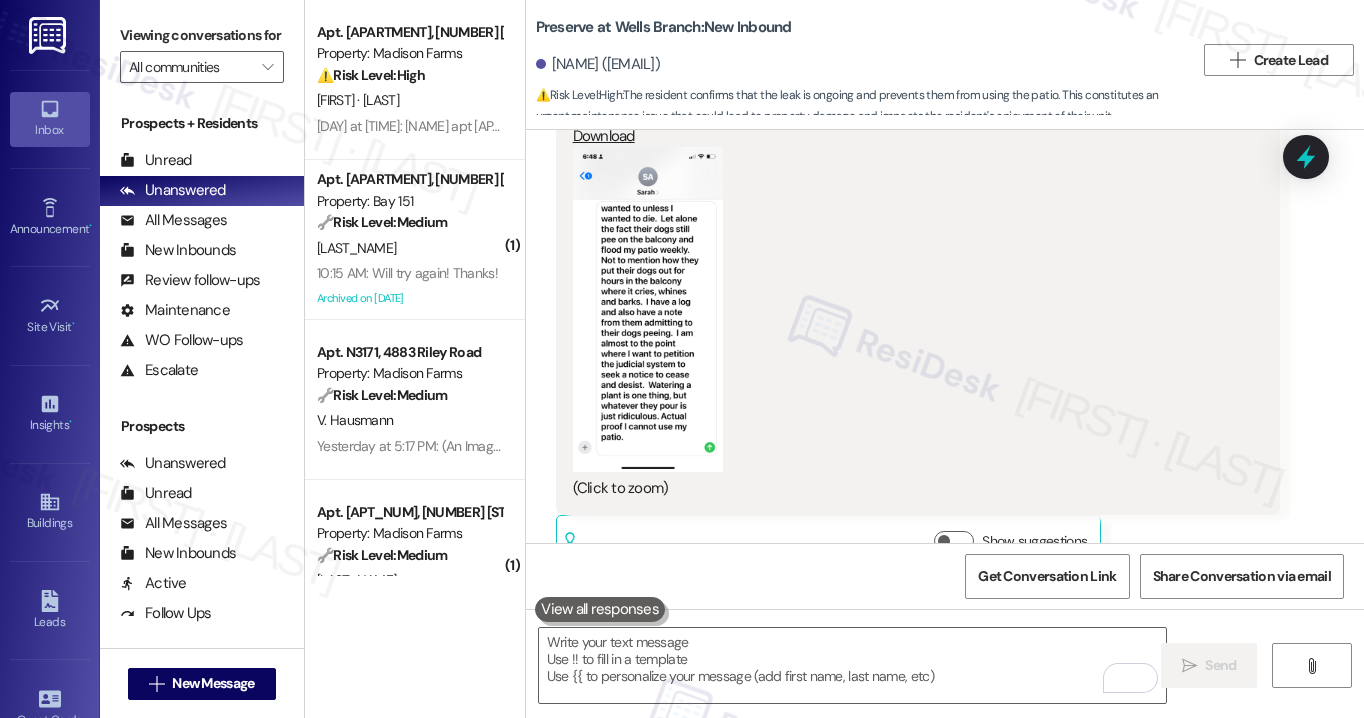 scroll, scrollTop: 0, scrollLeft: 0, axis: both 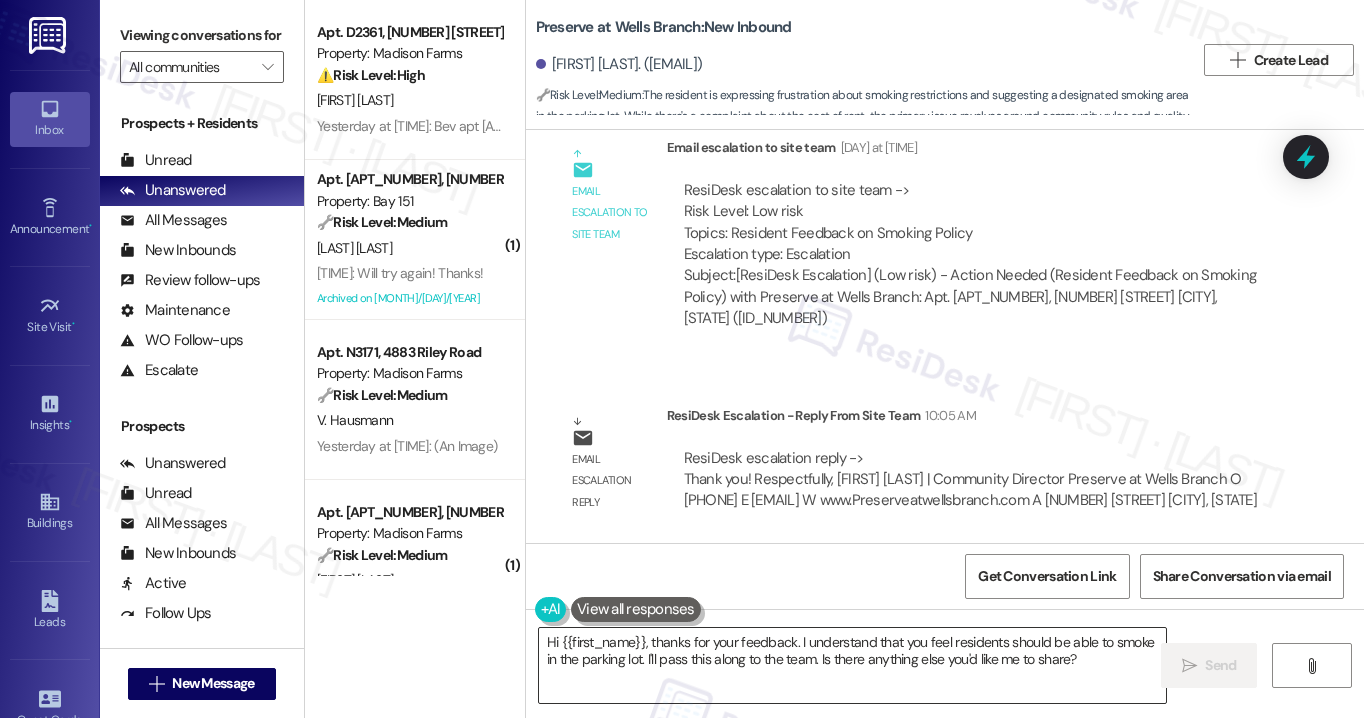 click on "Hi {{first_name}}, thanks for your feedback. I understand that you feel residents should be able to smoke in the parking lot. I'll pass this along to the team. Is there anything else you'd like me to share?" at bounding box center (852, 665) 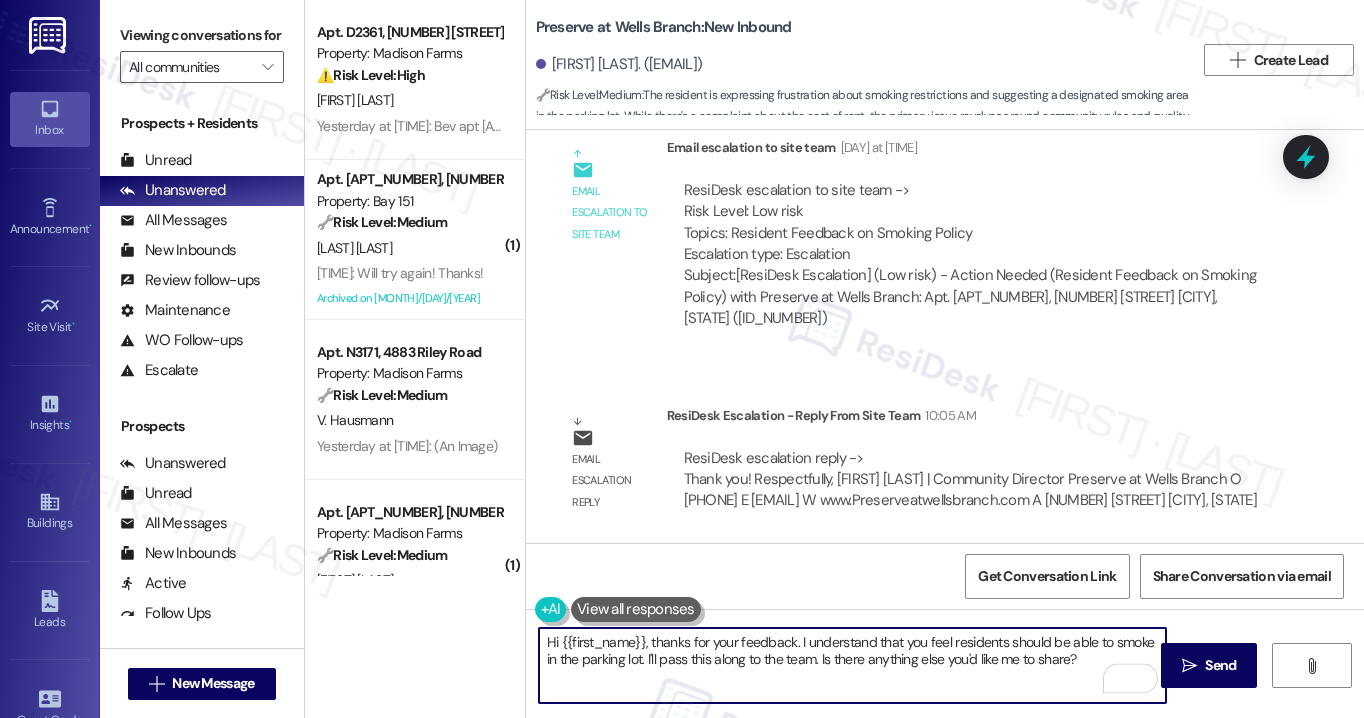drag, startPoint x: 1075, startPoint y: 659, endPoint x: 646, endPoint y: 636, distance: 429.61612 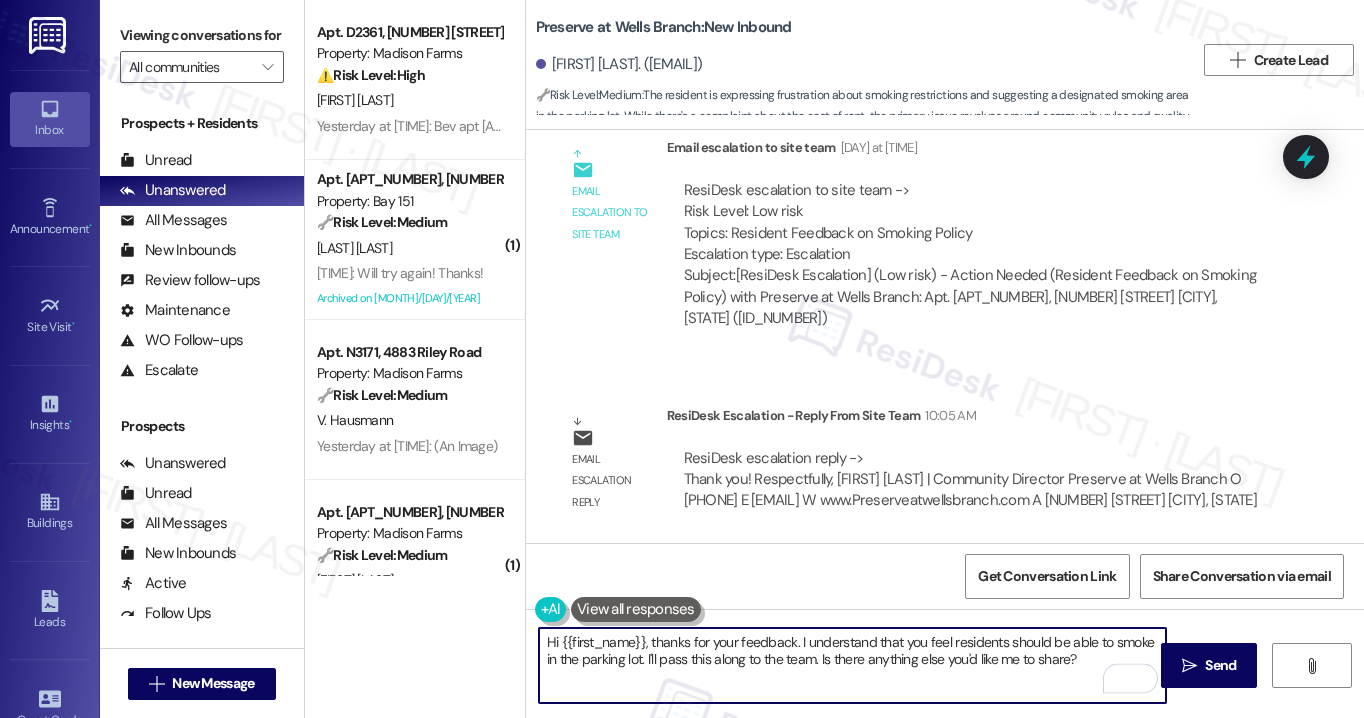 click on "Hi {{first_name}}, thanks for your feedback. I understand that you feel residents should be able to smoke in the parking lot. I'll pass this along to the team. Is there anything else you'd like me to share?" at bounding box center [852, 665] 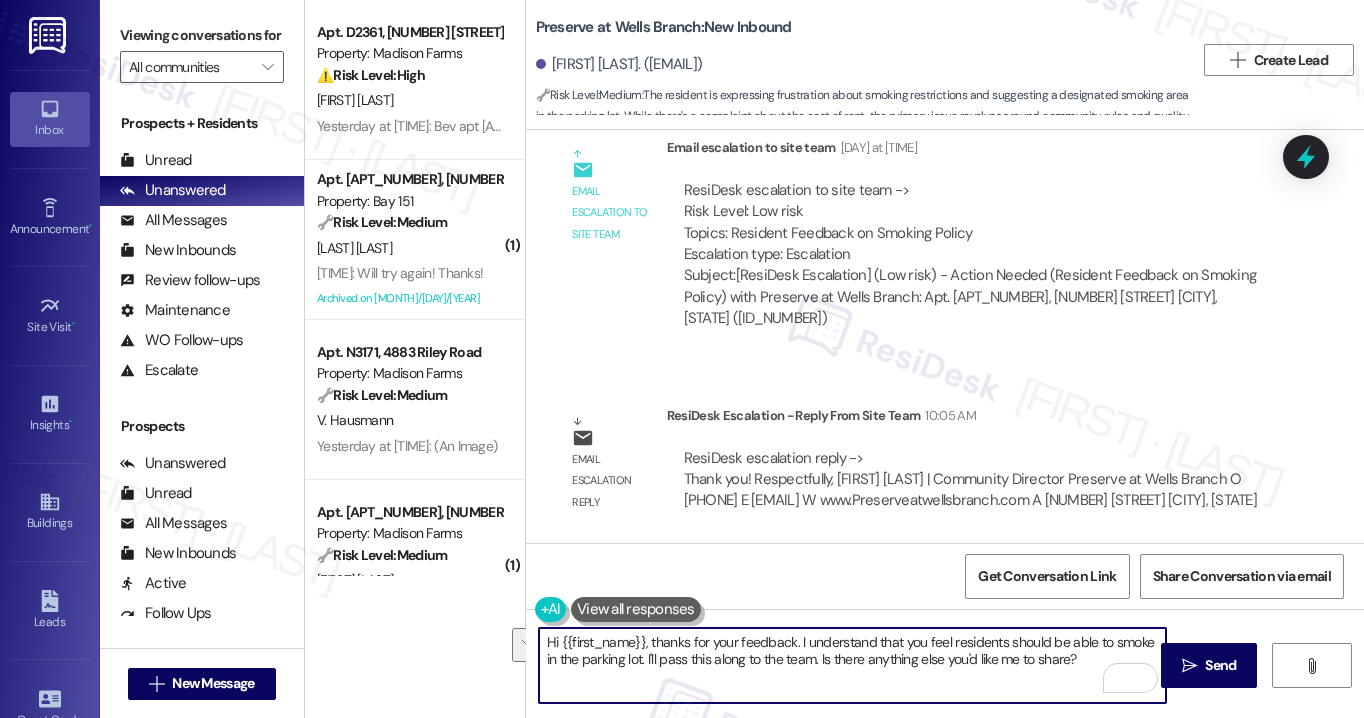 paste on "We truly appreciate your feedback and understand where you're coming from. We love hearing from our residents, and we take all feedback into careful consideration. However, due to the structure of our community and our commitment to ensuring the health and safety of all residents, smoking is not permitted anywhere on the property, including the parking lot.
We recognize that policies like these may not please everyone, but they are in place to maintain a safe and comfortable environment for all. Thank you again for sharing your thoughts with us." 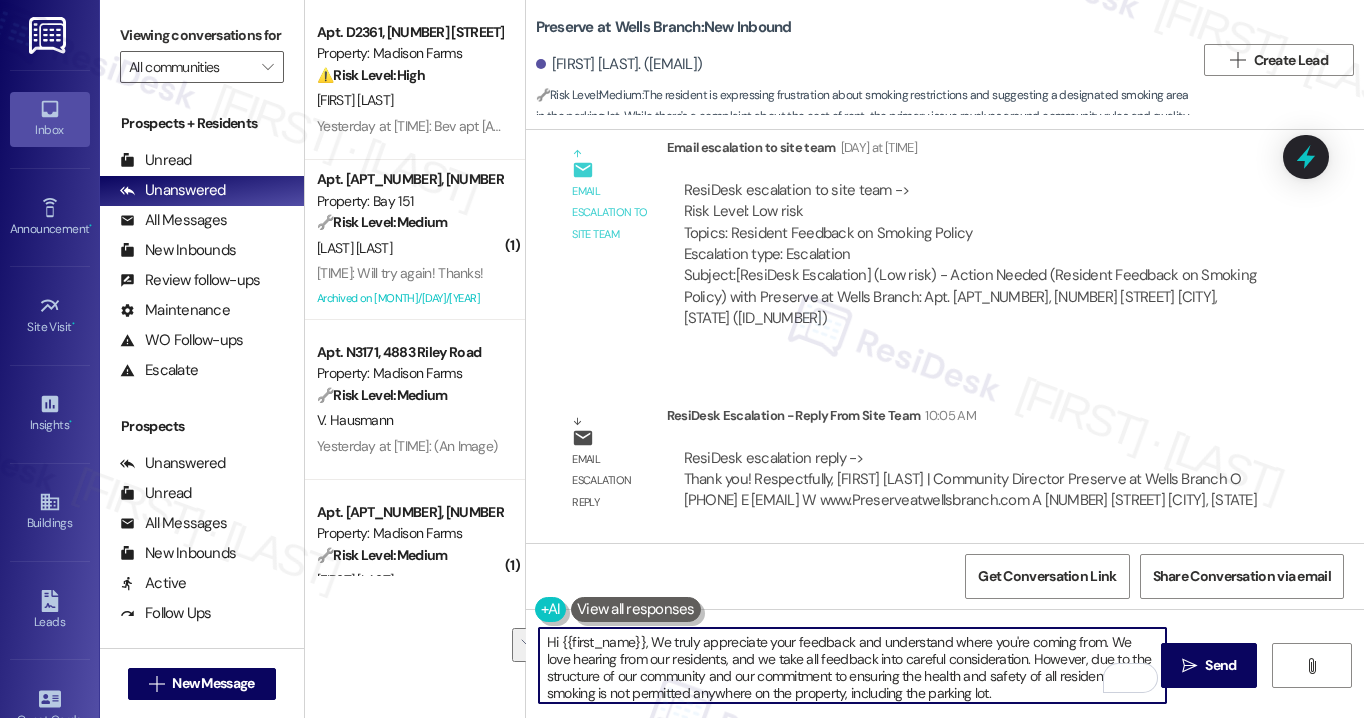 scroll, scrollTop: 33, scrollLeft: 0, axis: vertical 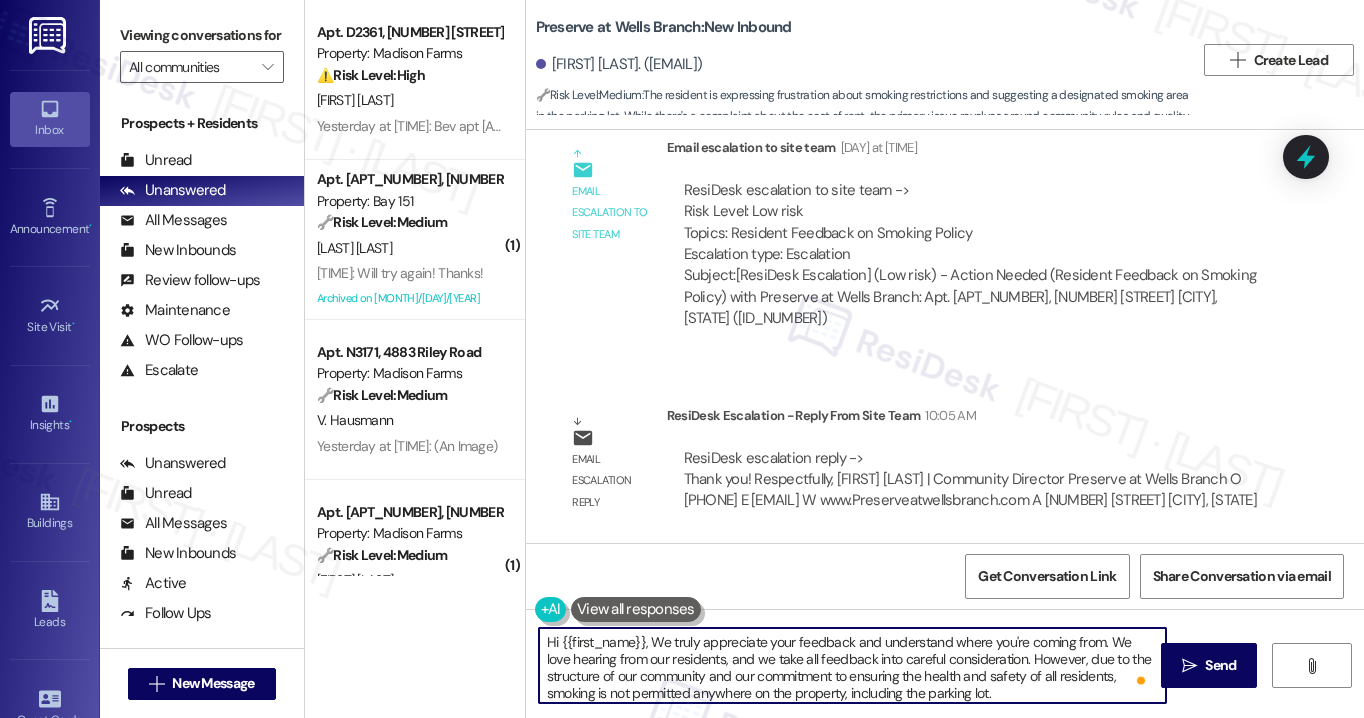 drag, startPoint x: 659, startPoint y: 644, endPoint x: 649, endPoint y: 641, distance: 10.440307 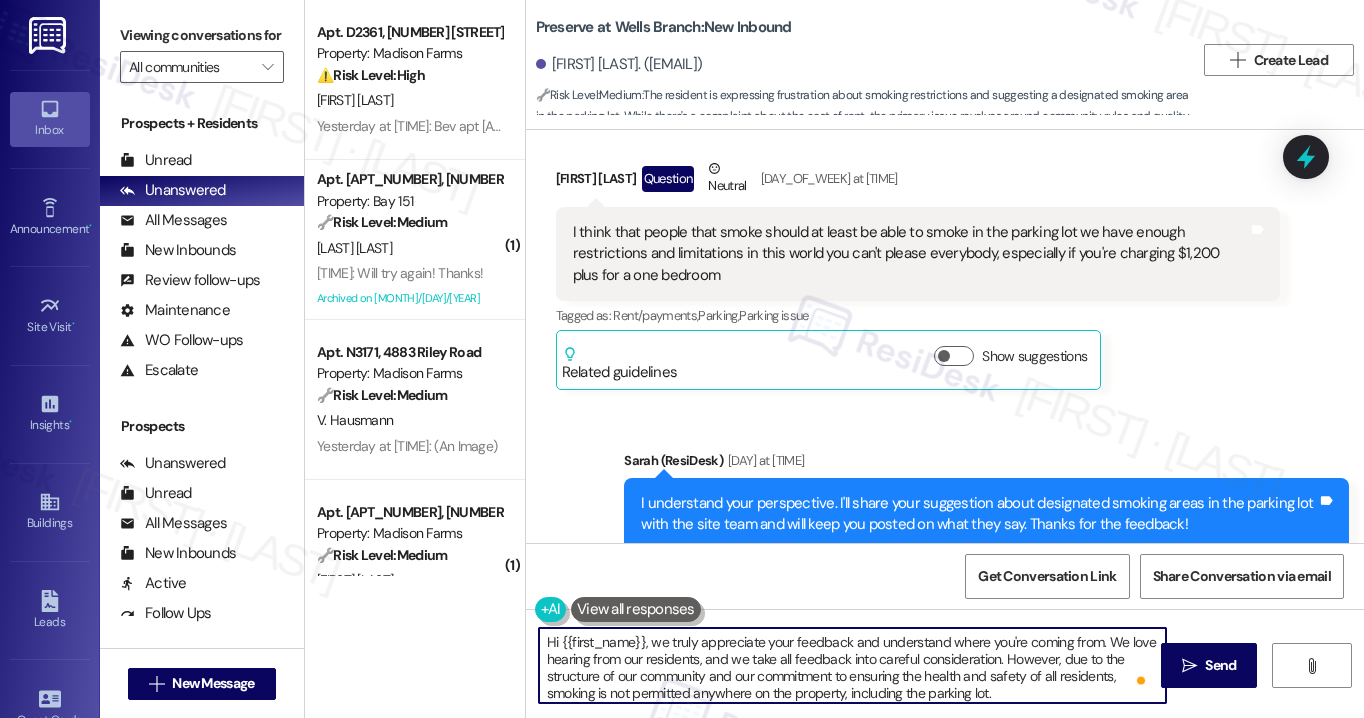 scroll, scrollTop: 10829, scrollLeft: 0, axis: vertical 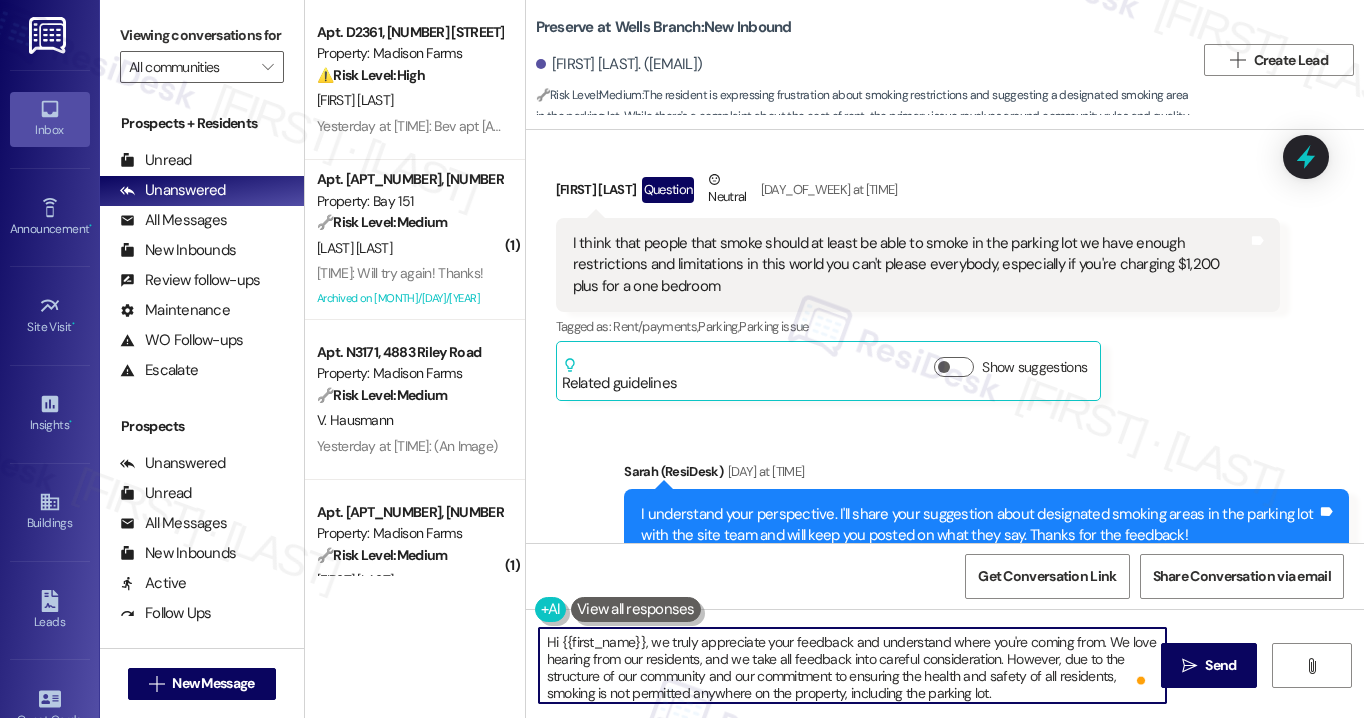 drag, startPoint x: 723, startPoint y: 663, endPoint x: 902, endPoint y: 666, distance: 179.02513 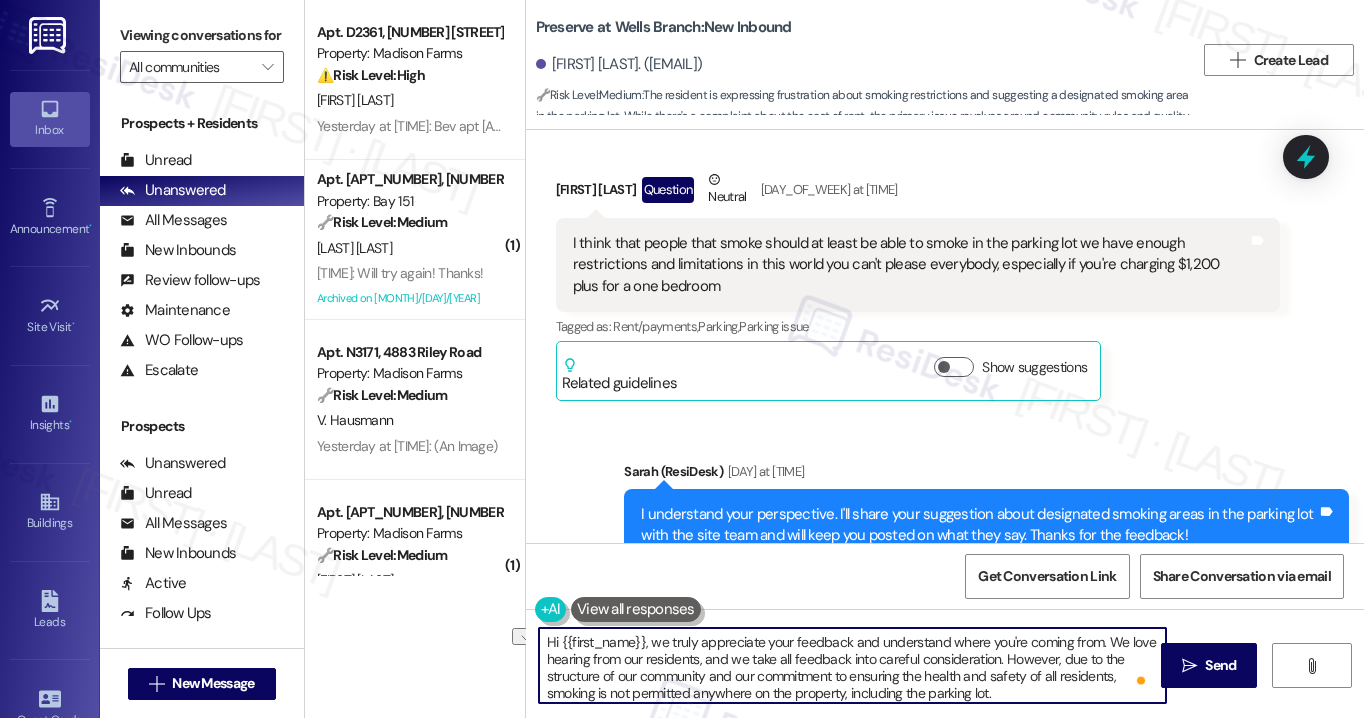 click on "Hi {{first_name}}, we truly appreciate your feedback and understand where you're coming from. We love hearing from our residents, and we take all feedback into careful consideration. However, due to the structure of our community and our commitment to ensuring the health and safety of all residents, smoking is not permitted anywhere on the property, including the parking lot.
We recognize that policies like these may not please everyone, but they are in place to maintain a safe and comfortable environment for all. Thank you again for sharing your thoughts with us." at bounding box center (852, 665) 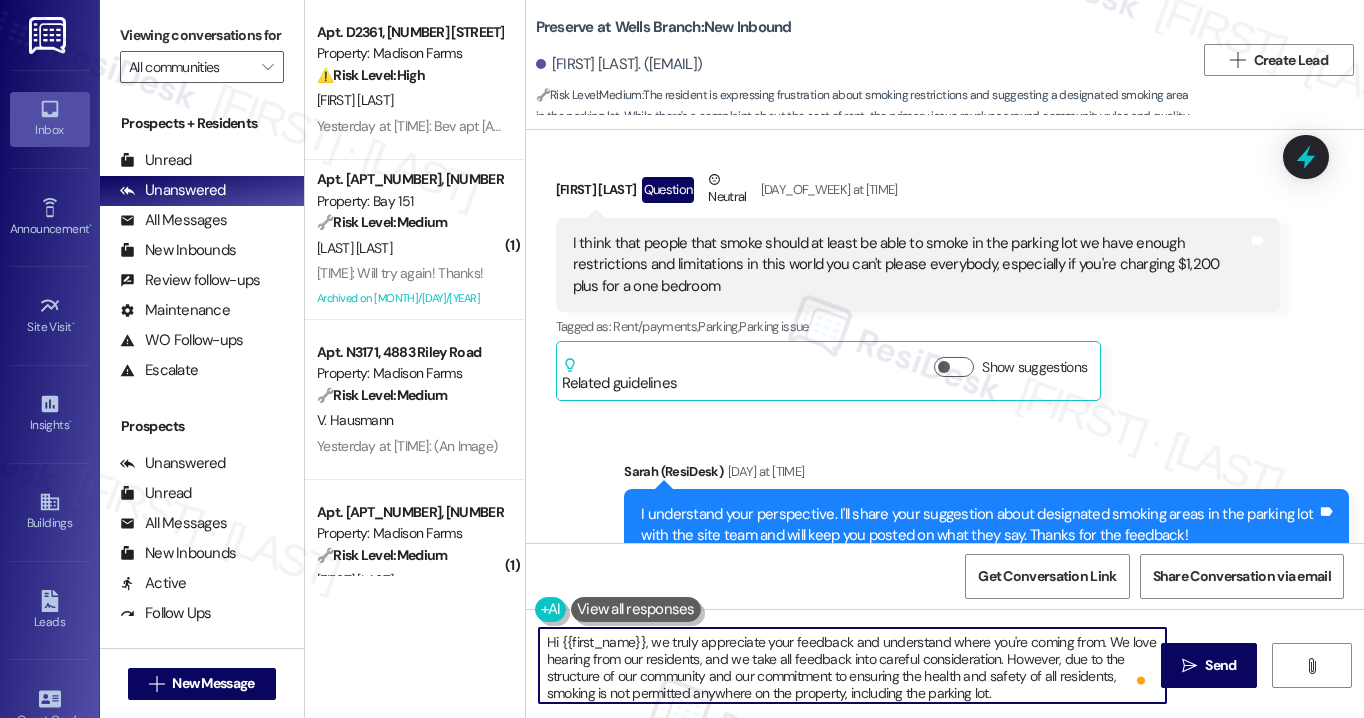 click on "Hi {{first_name}}, we truly appreciate your feedback and understand where you're coming from. We love hearing from our residents, and we take all feedback into careful consideration. However, due to the structure of our community and our commitment to ensuring the health and safety of all residents, smoking is not permitted anywhere on the property, including the parking lot.
We recognize that policies like these may not please everyone, but they are in place to maintain a safe and comfortable environment for all. Thank you again for sharing your thoughts with us." at bounding box center [852, 665] 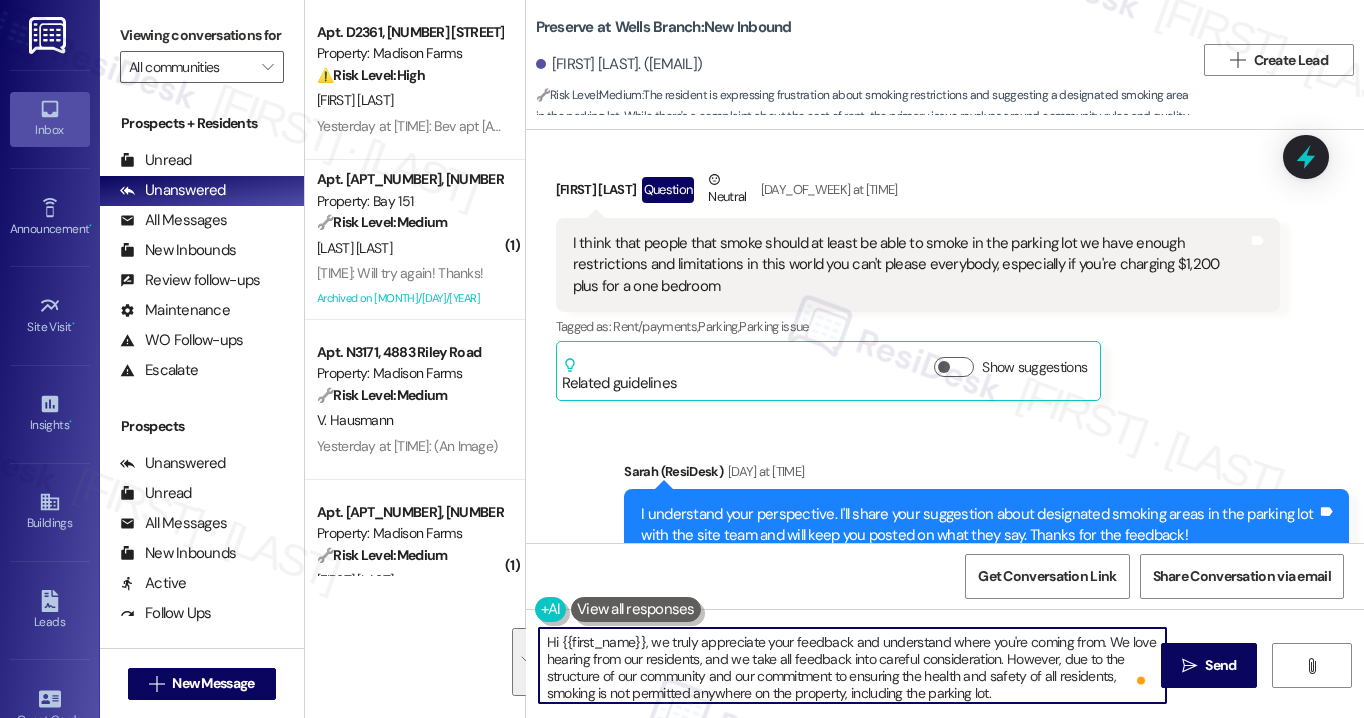 click on "Hi {{first_name}}, we truly appreciate your feedback and understand where you're coming from. We love hearing from our residents, and we take all feedback into careful consideration. However, due to the structure of our community and our commitment to ensuring the health and safety of all residents, smoking is not permitted anywhere on the property, including the parking lot.
We recognize that policies like these may not please everyone, but they are in place to maintain a safe and comfortable environment for all. Thank you again for sharing your thoughts with us." at bounding box center [852, 665] 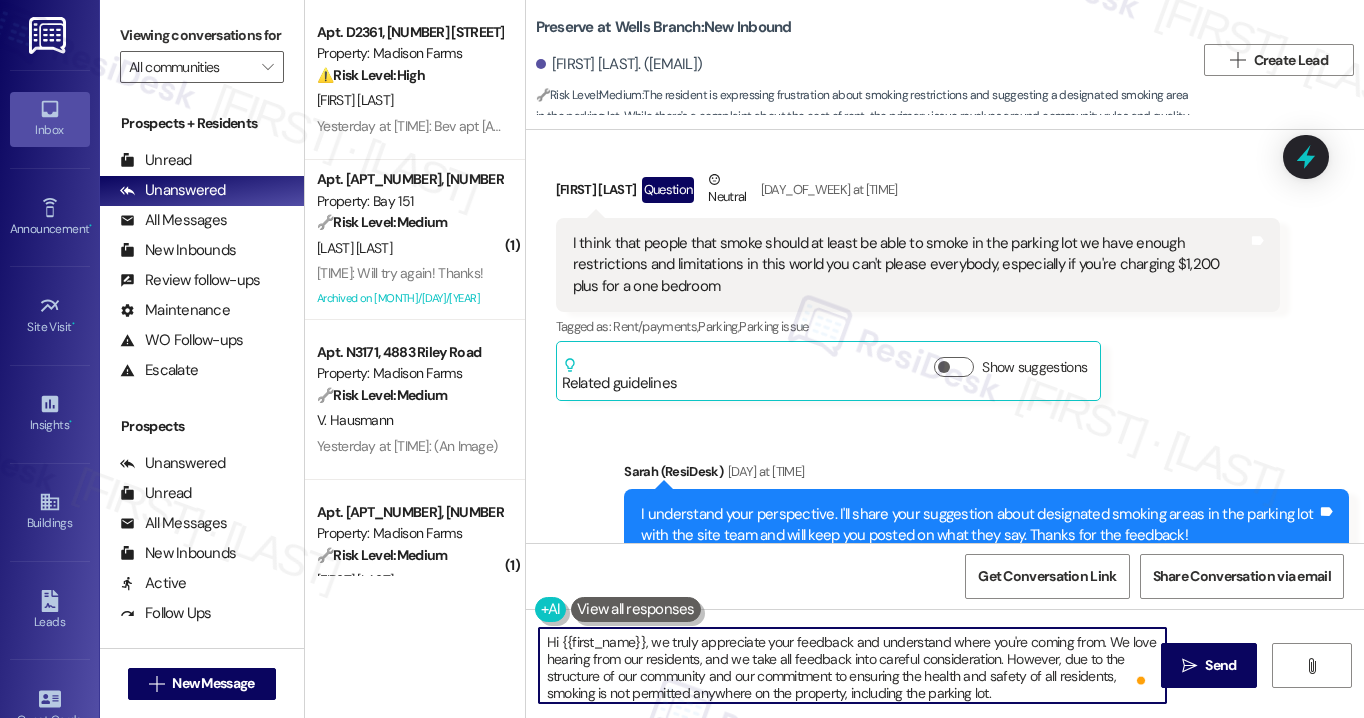 scroll, scrollTop: 26, scrollLeft: 0, axis: vertical 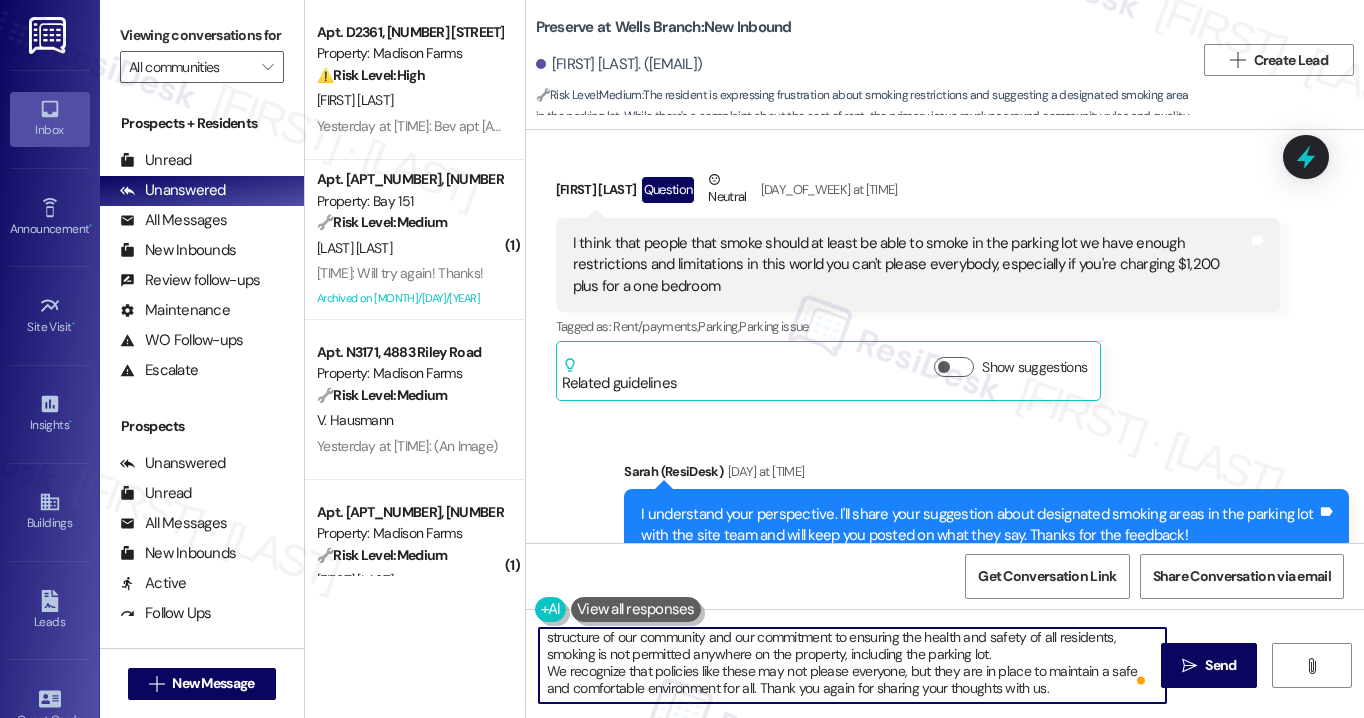 click on "Hi {{first_name}}, we truly appreciate your feedback and understand where you're coming from. We love hearing from our residents, and we take all feedback into careful consideration. However, due to the structure of our community and our commitment to ensuring the health and safety of all residents, smoking is not permitted anywhere on the property, including the parking lot.
We recognize that policies like these may not please everyone, but they are in place to maintain a safe and comfortable environment for all. Thank you again for sharing your thoughts with us." at bounding box center [852, 665] 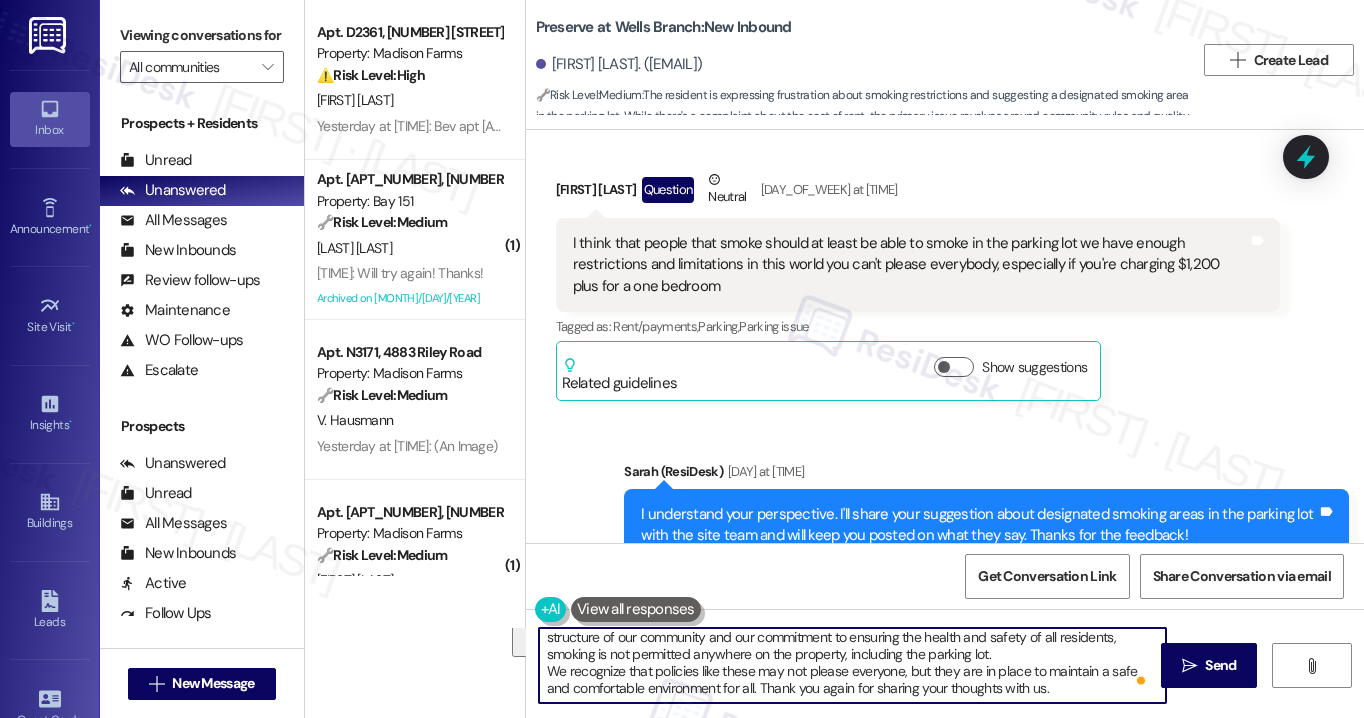 click on "Hi {{first_name}}, we truly appreciate your feedback and understand where you're coming from. We love hearing from our residents, and we take all feedback into careful consideration. However, due to the structure of our community and our commitment to ensuring the health and safety of all residents, smoking is not permitted anywhere on the property, including the parking lot.
We recognize that policies like these may not please everyone, but they are in place to maintain a safe and comfortable environment for all. Thank you again for sharing your thoughts with us." at bounding box center [852, 665] 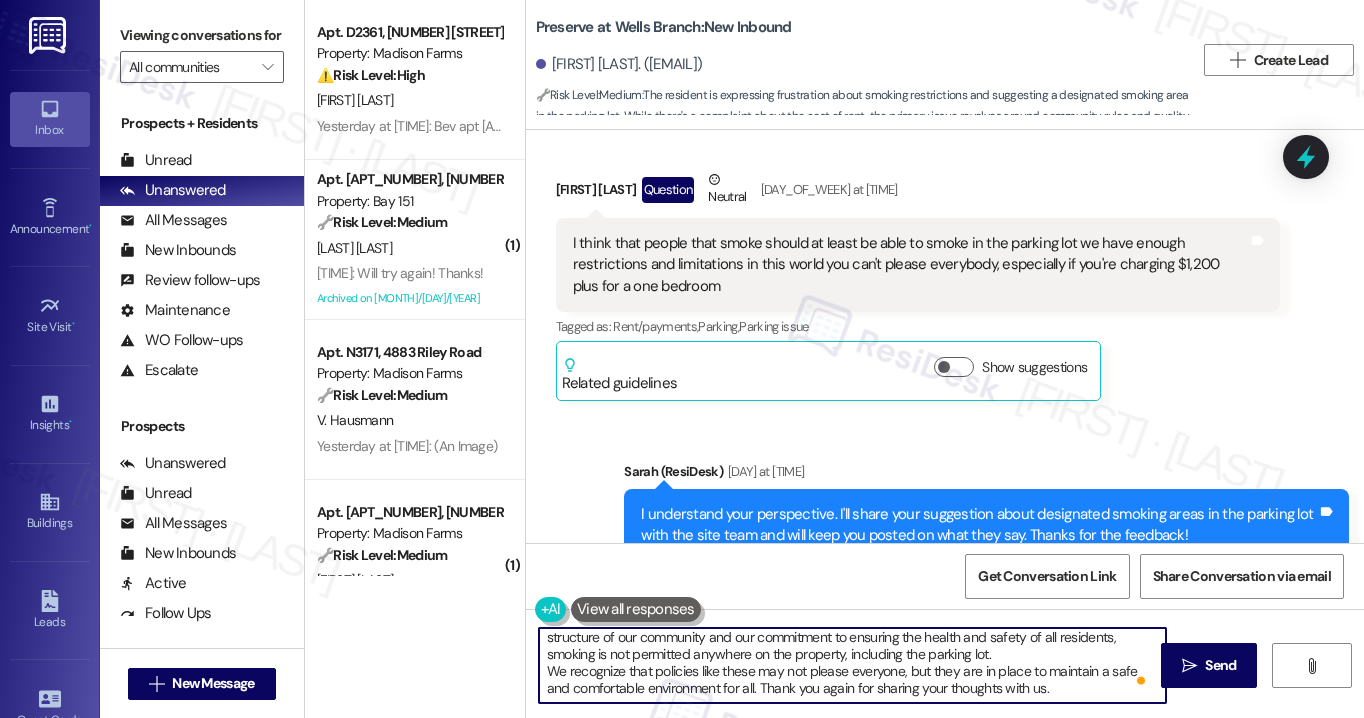 click on "Hi {{first_name}}, we truly appreciate your feedback and understand where you're coming from. We love hearing from our residents, and we take all feedback into careful consideration. However, due to the structure of our community and our commitment to ensuring the health and safety of all residents, smoking is not permitted anywhere on the property, including the parking lot.
We recognize that policies like these may not please everyone, but they are in place to maintain a safe and comfortable environment for all. Thank you again for sharing your thoughts with us." at bounding box center [852, 665] 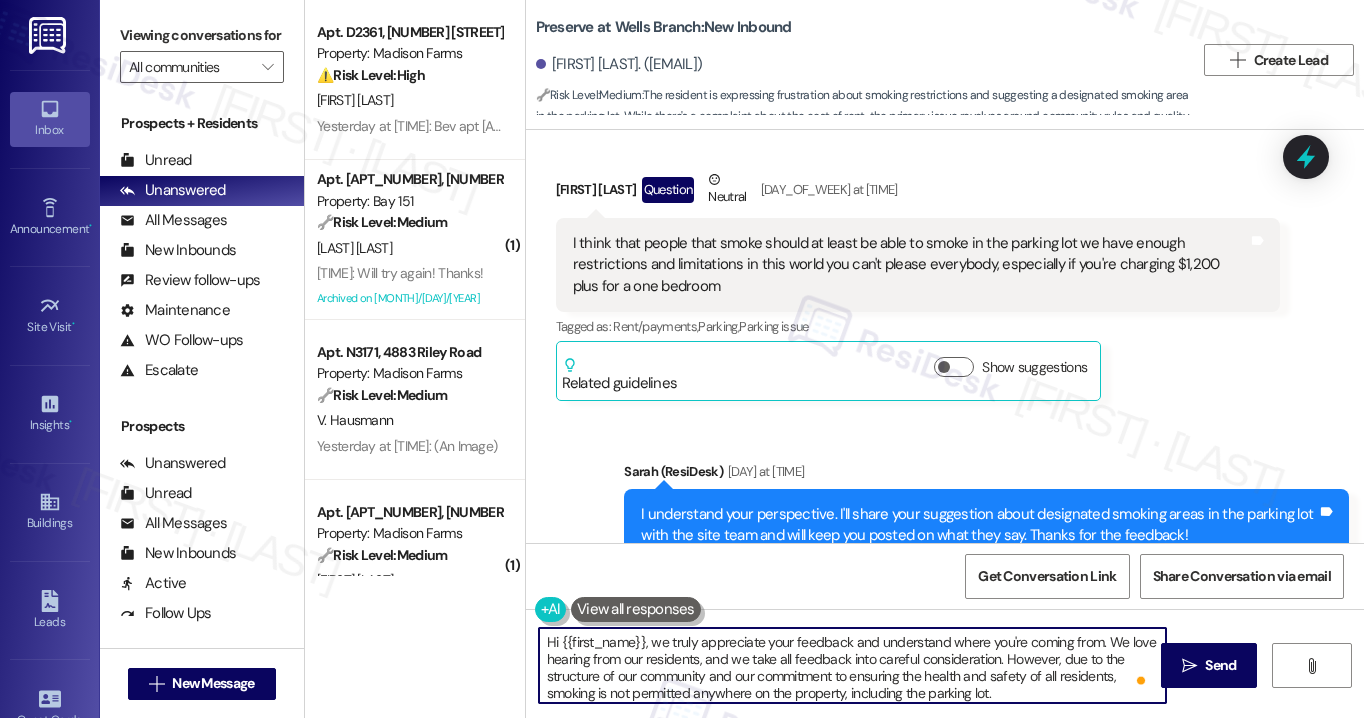 click on "Hi {{first_name}}, we truly appreciate your feedback and understand where you're coming from. We love hearing from our residents, and we take all feedback into careful consideration. However, due to the structure of our community and our commitment to ensuring the health and safety of all residents, smoking is not permitted anywhere on the property, including the parking lot.
We recognize that policies like these may not please everyone, but they are in place to maintain a safe and comfortable environment for all. Thank you again for sharing your thoughts with us." at bounding box center [852, 665] 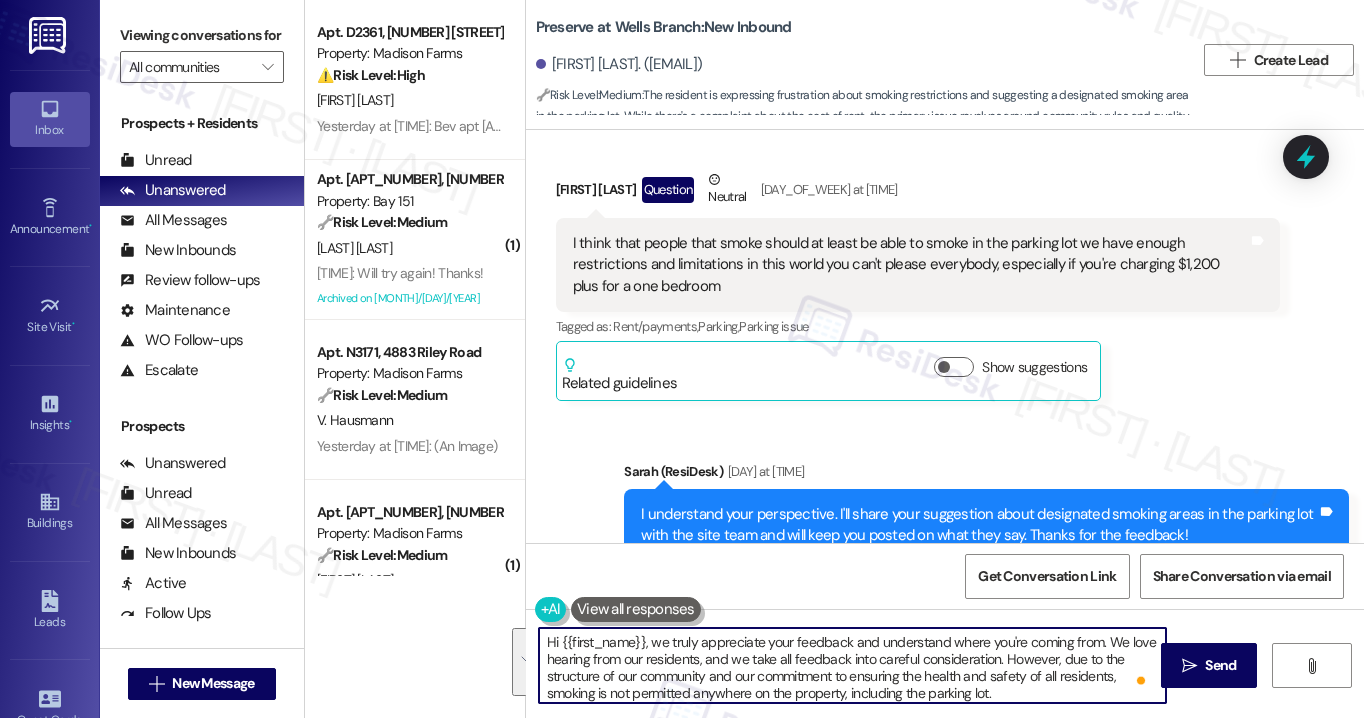 click on "Hi {{first_name}}, we truly appreciate your feedback and understand where you're coming from. We love hearing from our residents, and we take all feedback into careful consideration. However, due to the structure of our community and our commitment to ensuring the health and safety of all residents, smoking is not permitted anywhere on the property, including the parking lot.
We recognize that policies like these may not please everyone, but they are in place to maintain a safe and comfortable environment for all. Thank you again for sharing your thoughts with us." at bounding box center (852, 665) 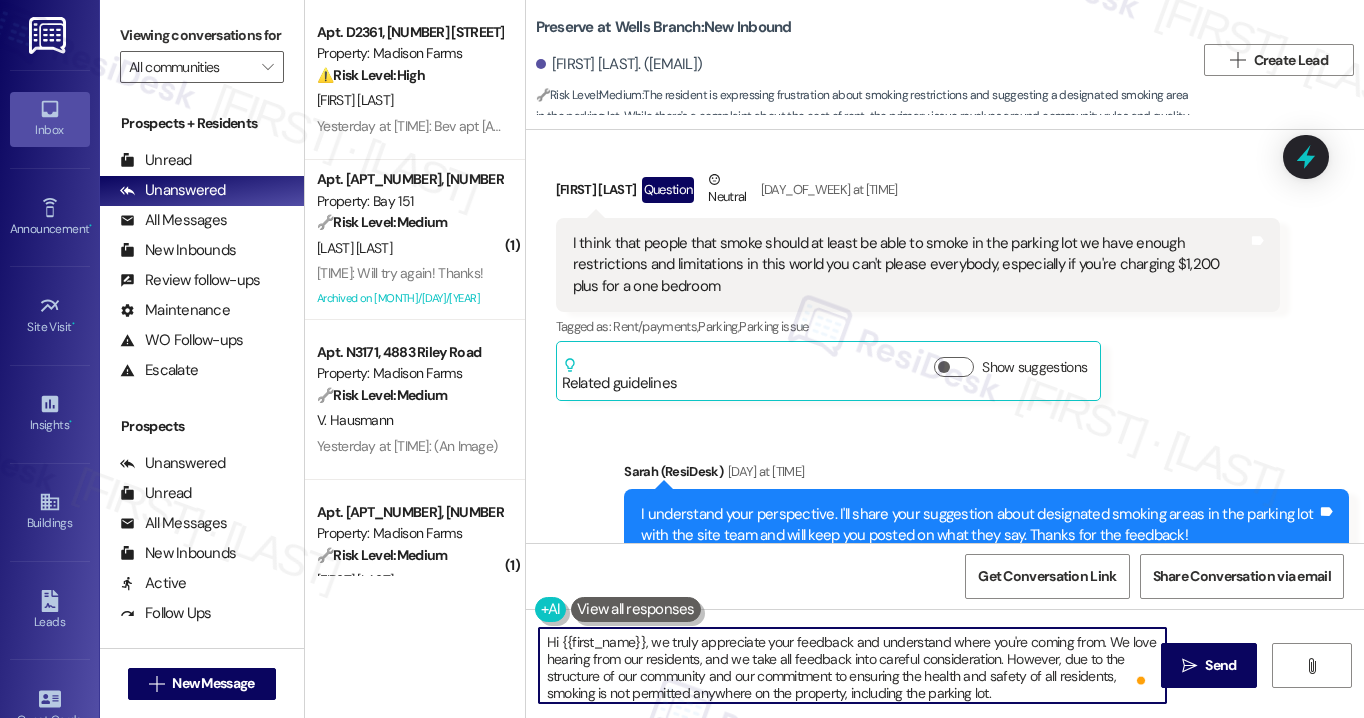click on "Hi {{first_name}}, we truly appreciate your feedback and understand where you're coming from. We love hearing from our residents, and we take all feedback into careful consideration. However, due to the structure of our community and our commitment to ensuring the health and safety of all residents, smoking is not permitted anywhere on the property, including the parking lot.
We recognize that policies like these may not please everyone, but they are in place to maintain a safe and comfortable environment for all. Thank you again for sharing your thoughts with us." at bounding box center (852, 665) 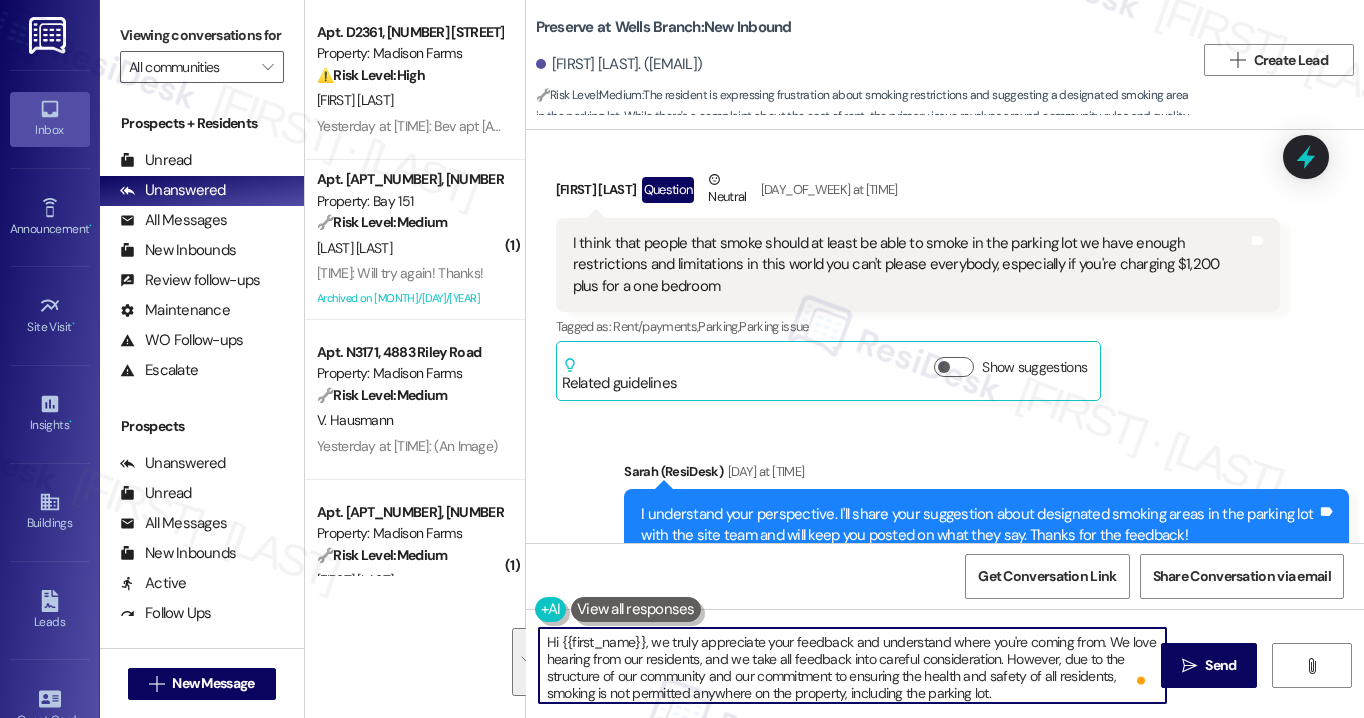 click on "Hi {{first_name}}, we truly appreciate your feedback and understand where you're coming from. We love hearing from our residents, and we take all feedback into careful consideration. However, due to the structure of our community and our commitment to ensuring the health and safety of all residents, smoking is not permitted anywhere on the property, including the parking lot.
We recognize that policies like these may not please everyone, but they are in place to maintain a safe and comfortable environment for all. Thank you again for sharing your thoughts with us." at bounding box center [852, 665] 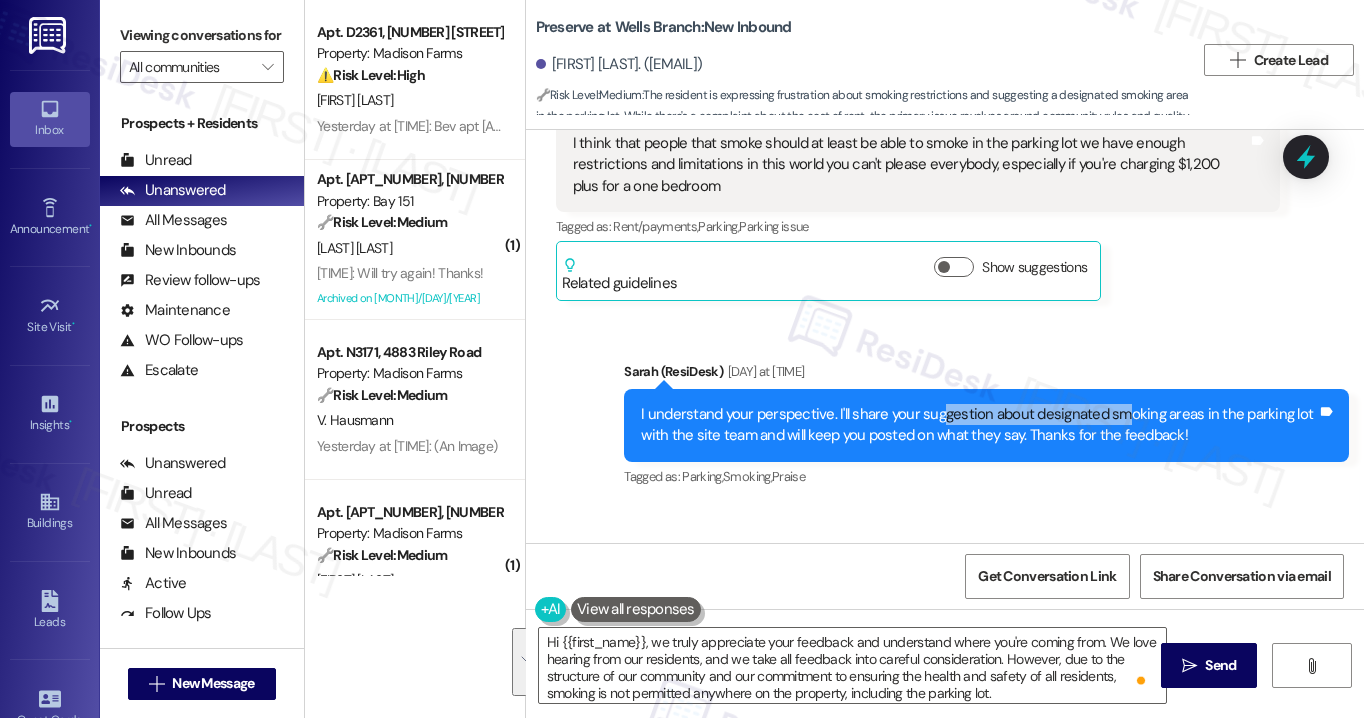 drag, startPoint x: 930, startPoint y: 430, endPoint x: 1118, endPoint y: 437, distance: 188.13028 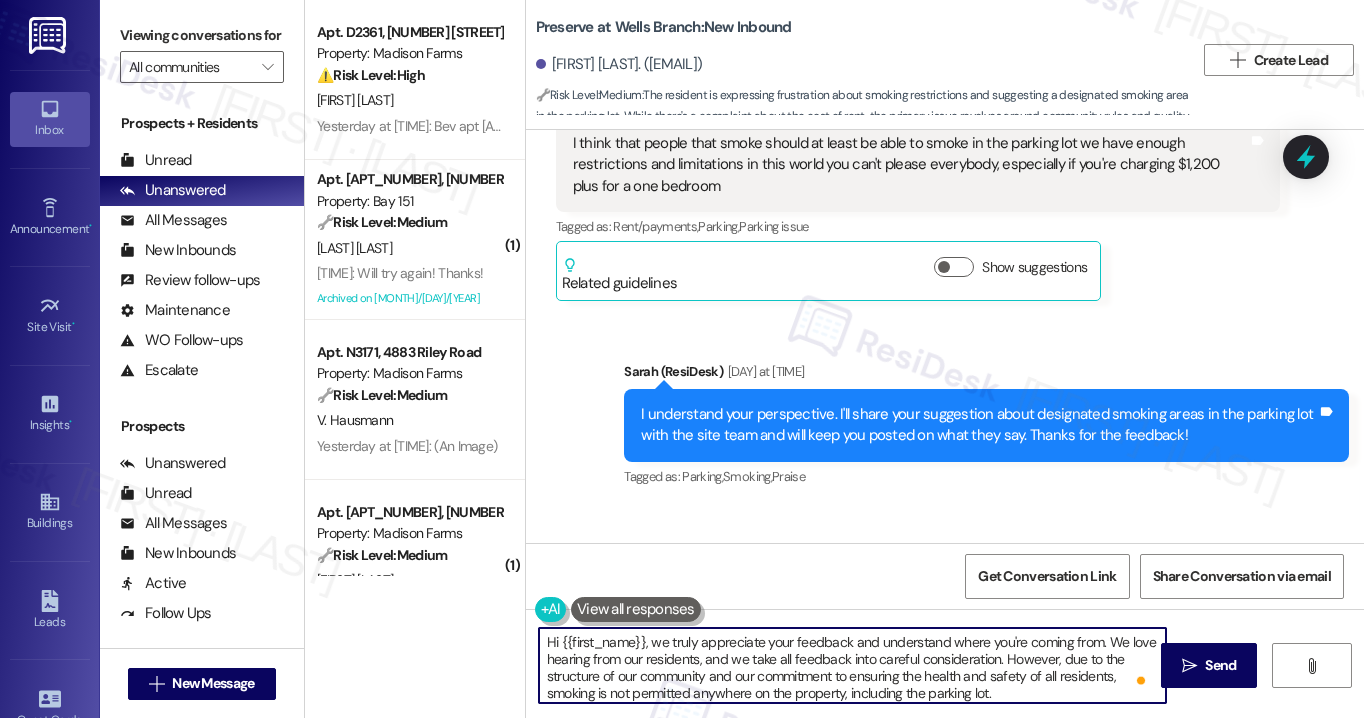 drag, startPoint x: 646, startPoint y: 643, endPoint x: 836, endPoint y: 637, distance: 190.09471 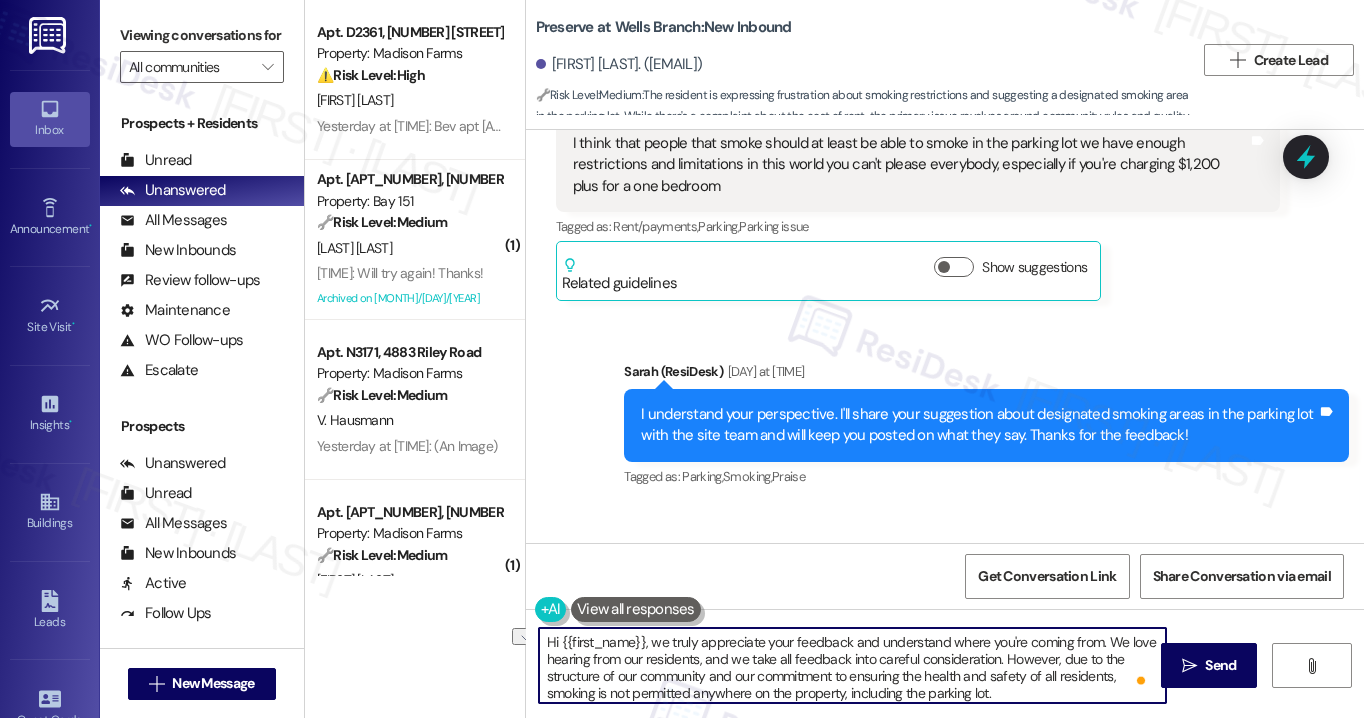 click on "Hi {{first_name}}, we truly appreciate your feedback and understand where you're coming from. We love hearing from our residents, and we take all feedback into careful consideration. However, due to the structure of our community and our commitment to ensuring the health and safety of all residents, smoking is not permitted anywhere on the property, including the parking lot.
We recognize that policies like these may not please everyone, but they are in place to maintain a safe and comfortable environment for all. Thank you again for sharing your thoughts with us." at bounding box center (852, 665) 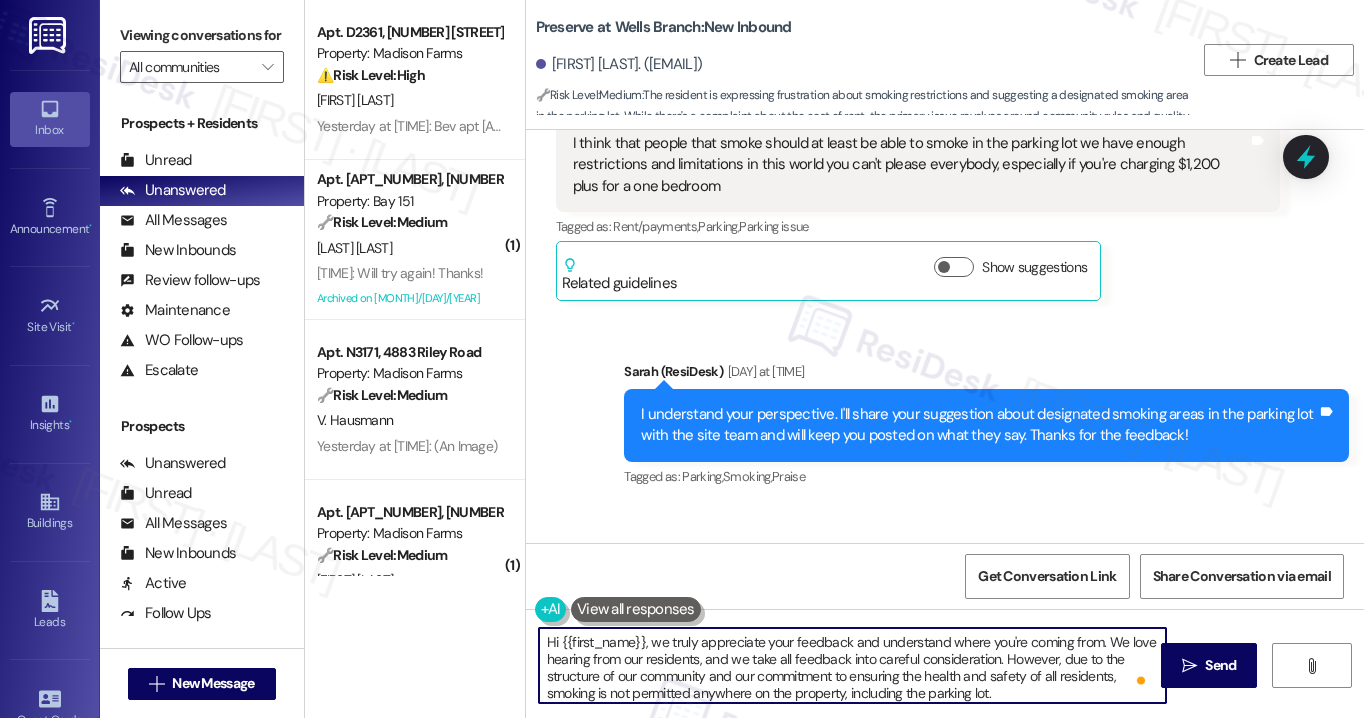 drag, startPoint x: 836, startPoint y: 636, endPoint x: 1036, endPoint y: 640, distance: 200.04 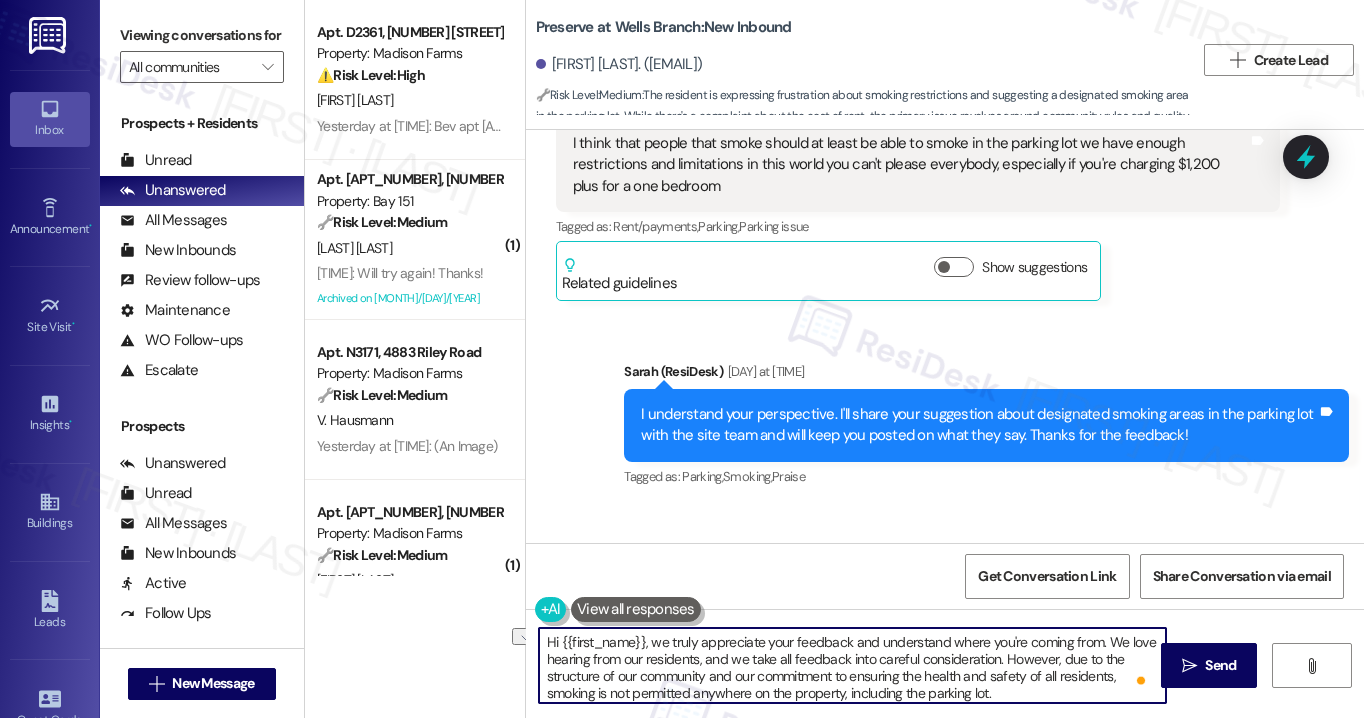 click on "Hi {{first_name}}, we truly appreciate your feedback and understand where you're coming from. We love hearing from our residents, and we take all feedback into careful consideration. However, due to the structure of our community and our commitment to ensuring the health and safety of all residents, smoking is not permitted anywhere on the property, including the parking lot.
We recognize that policies like these may not please everyone, but they are in place to maintain a safe and comfortable environment for all. Thank you again for sharing your thoughts with us." at bounding box center [852, 665] 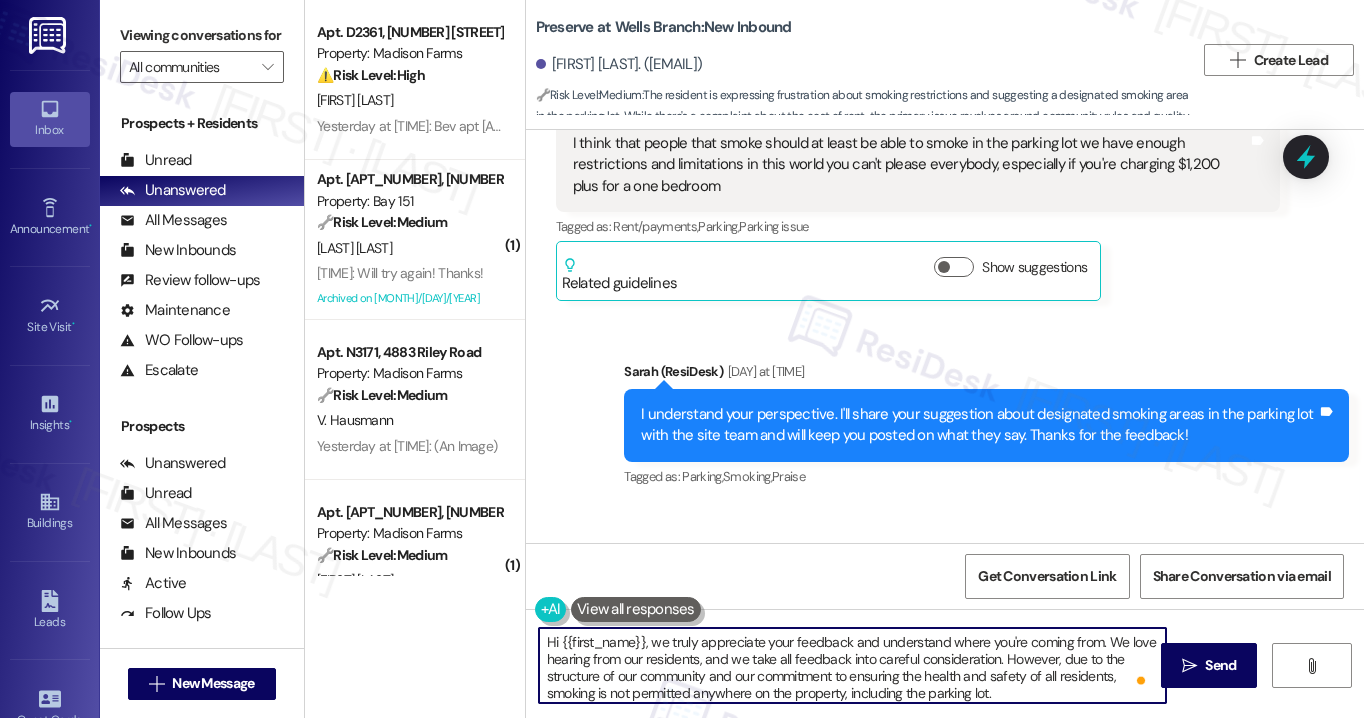 click on "Hi {{first_name}}, we truly appreciate your feedback and understand where you're coming from. We love hearing from our residents, and we take all feedback into careful consideration. However, due to the structure of our community and our commitment to ensuring the health and safety of all residents, smoking is not permitted anywhere on the property, including the parking lot.
We recognize that policies like these may not please everyone, but they are in place to maintain a safe and comfortable environment for all. Thank you again for sharing your thoughts with us." at bounding box center (852, 665) 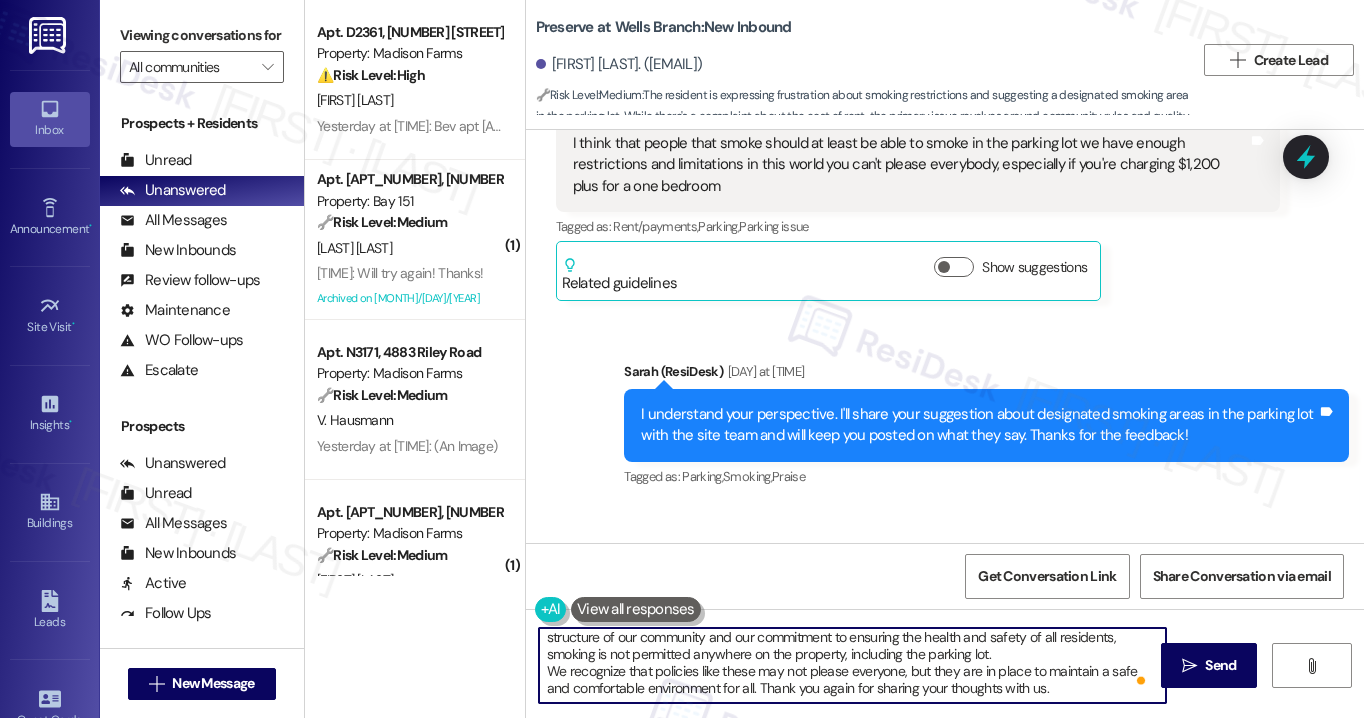 click on "Hi {{first_name}}, we truly appreciate your feedback and understand where you're coming from. We love hearing from our residents, and we take all feedback into careful consideration. However, due to the structure of our community and our commitment to ensuring the health and safety of all residents, smoking is not permitted anywhere on the property, including the parking lot.
We recognize that policies like these may not please everyone, but they are in place to maintain a safe and comfortable environment for all. Thank you again for sharing your thoughts with us." at bounding box center (852, 665) 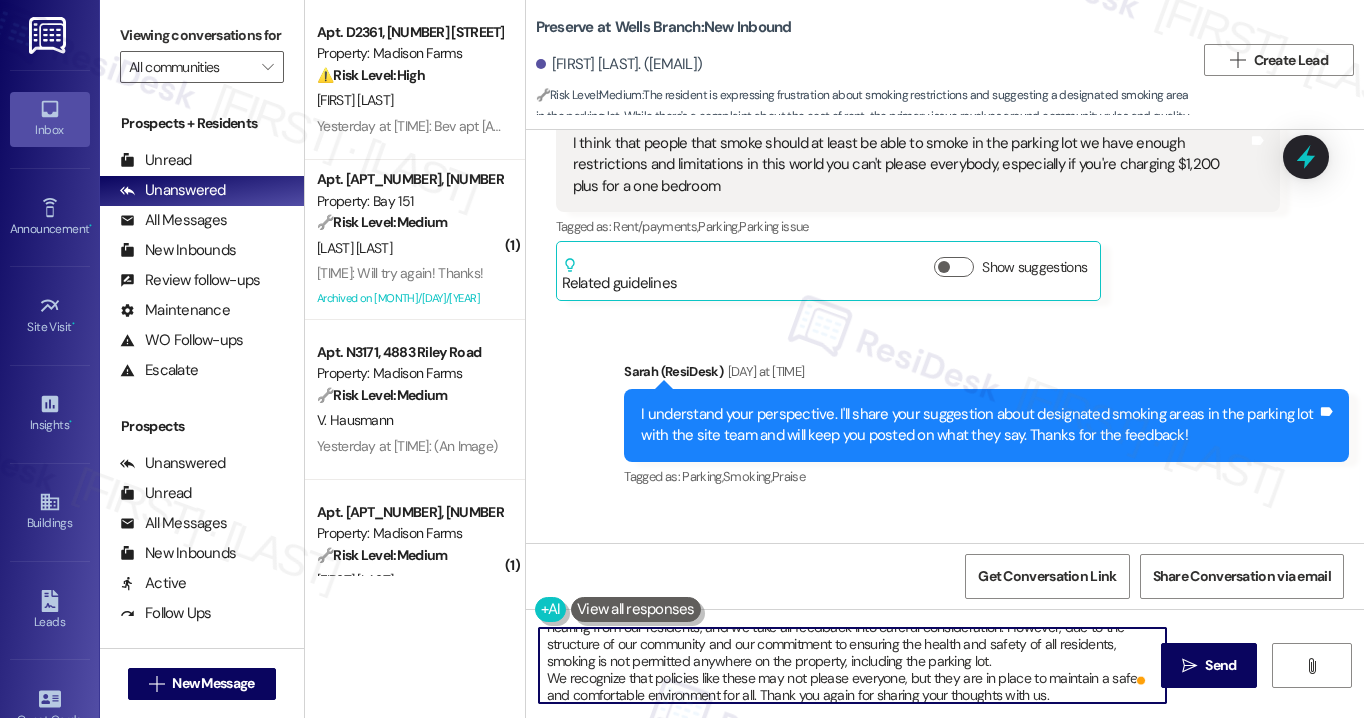 click on "Hi {{first_name}}, we truly appreciate your feedback and understand where you're coming from. We love hearing from our residents, and we take all feedback into careful consideration. However, due to the structure of our community and our commitment to ensuring the health and safety of all residents, smoking is not permitted anywhere on the property, including the parking lot.
We recognize that policies like these may not please everyone, but they are in place to maintain a safe and comfortable environment for all. Thank you again for sharing your thoughts with us." at bounding box center (852, 665) 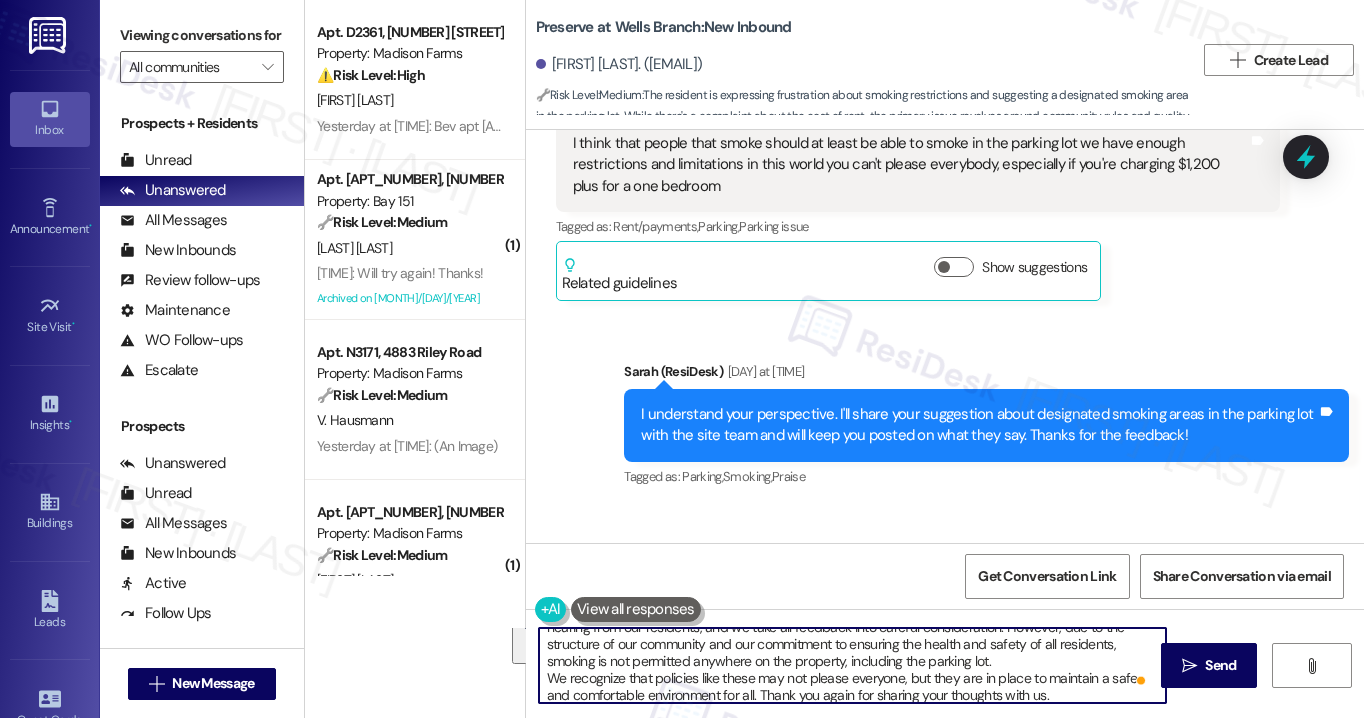 click on "Hi {{first_name}}, we truly appreciate your feedback and understand where you're coming from. We love hearing from our residents, and we take all feedback into careful consideration. However, due to the structure of our community and our commitment to ensuring the health and safety of all residents, smoking is not permitted anywhere on the property, including the parking lot.
We recognize that policies like these may not please everyone, but they are in place to maintain a safe and comfortable environment for all. Thank you again for sharing your thoughts with us." at bounding box center [852, 665] 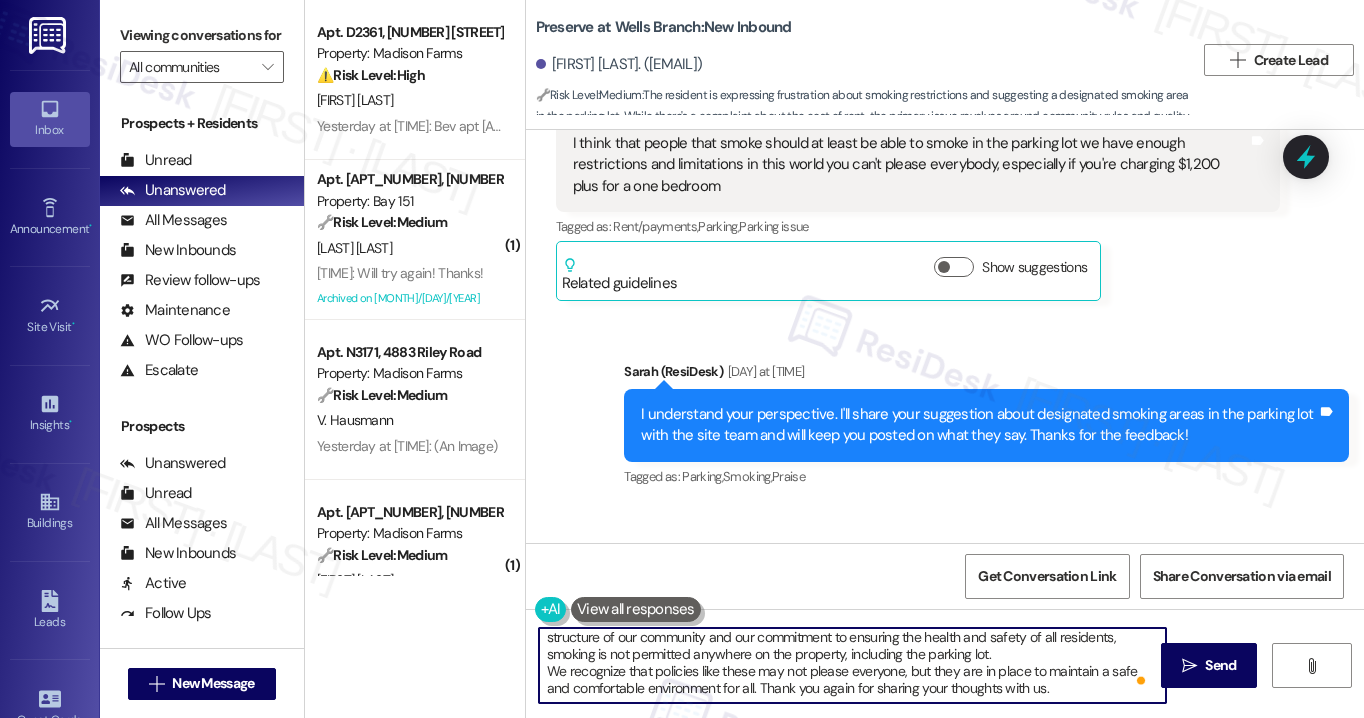 click on "Hi {{first_name}}, we truly appreciate your feedback and understand where you're coming from. We love hearing from our residents, and we take all feedback into careful consideration. However, due to the structure of our community and our commitment to ensuring the health and safety of all residents, smoking is not permitted anywhere on the property, including the parking lot.
We recognize that policies like these may not please everyone, but they are in place to maintain a safe and comfortable environment for all. Thank you again for sharing your thoughts with us." at bounding box center [852, 665] 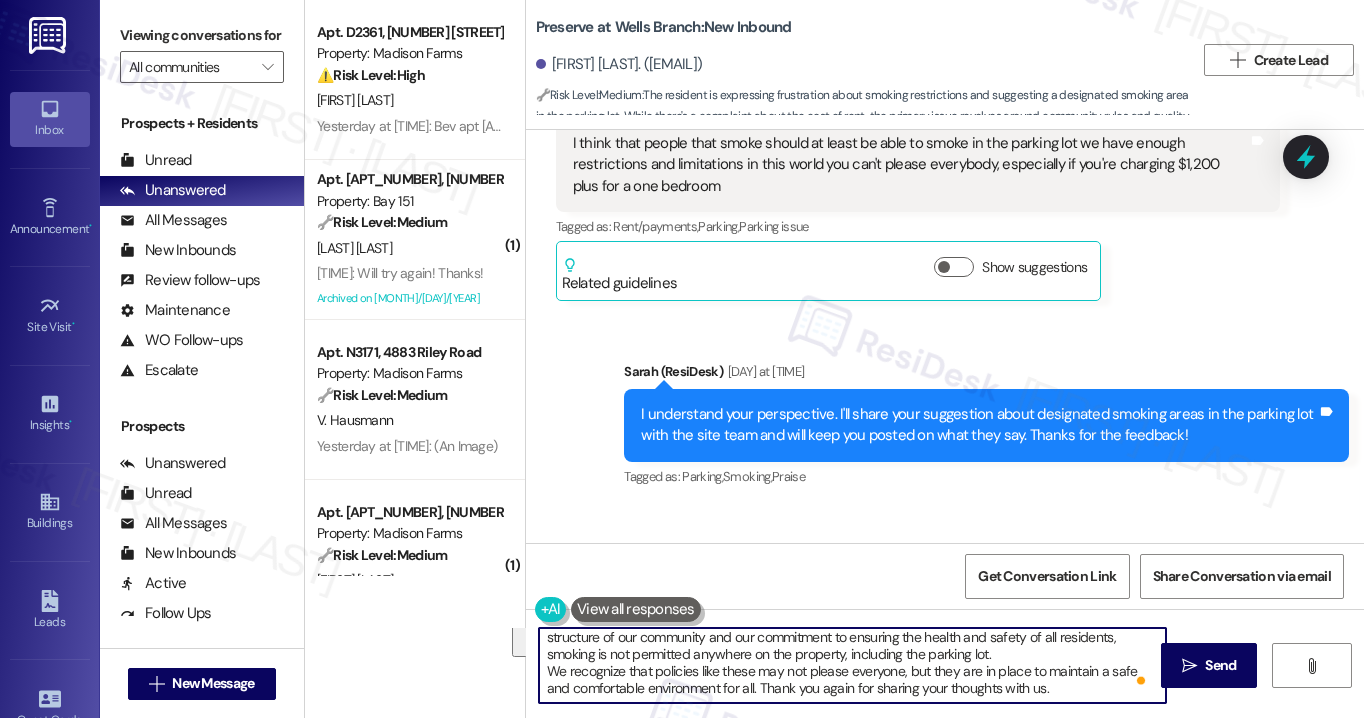 click on "Hi {{first_name}}, we truly appreciate your feedback and understand where you're coming from. We love hearing from our residents, and we take all feedback into careful consideration. However, due to the structure of our community and our commitment to ensuring the health and safety of all residents, smoking is not permitted anywhere on the property, including the parking lot.
We recognize that policies like these may not please everyone, but they are in place to maintain a safe and comfortable environment for all. Thank you again for sharing your thoughts with us." at bounding box center (852, 665) 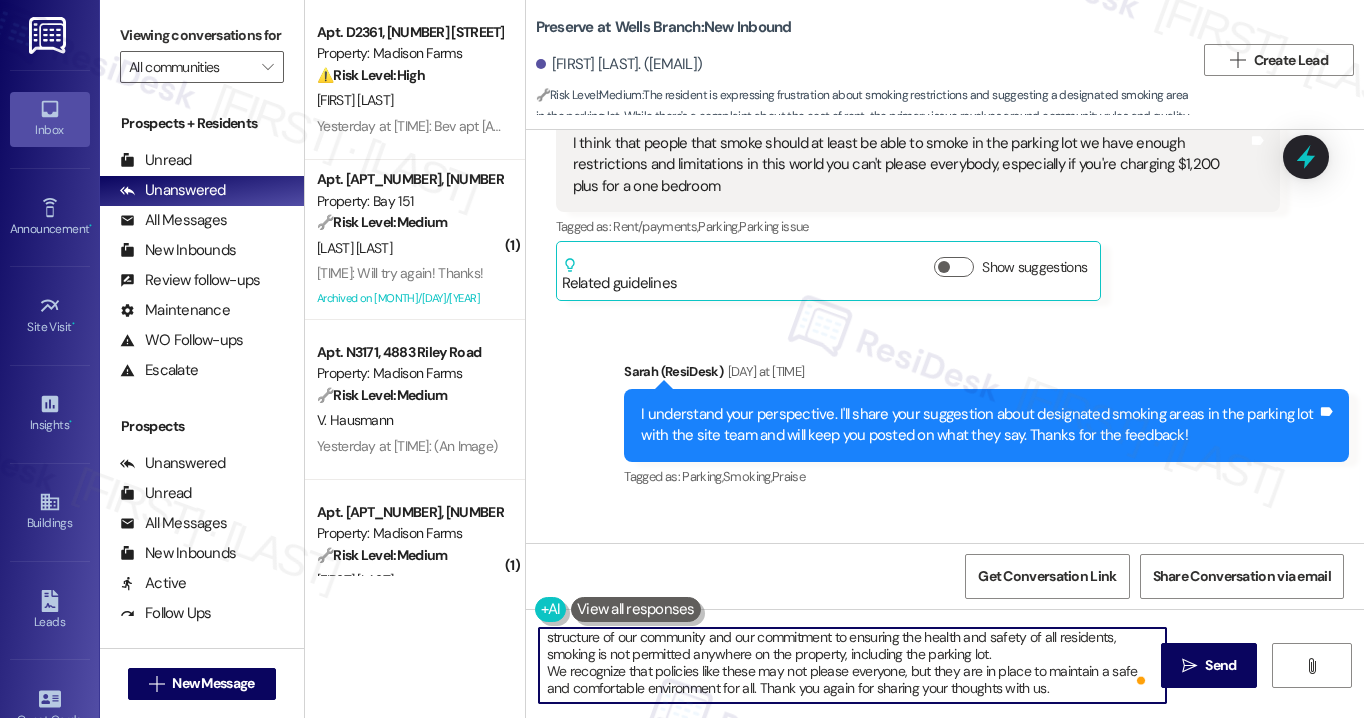 click on "Hi {{first_name}}, we truly appreciate your feedback and understand where you're coming from. We love hearing from our residents, and we take all feedback into careful consideration. However, due to the structure of our community and our commitment to ensuring the health and safety of all residents, smoking is not permitted anywhere on the property, including the parking lot.
We recognize that policies like these may not please everyone, but they are in place to maintain a safe and comfortable environment for all. Thank you again for sharing your thoughts with us." at bounding box center (852, 665) 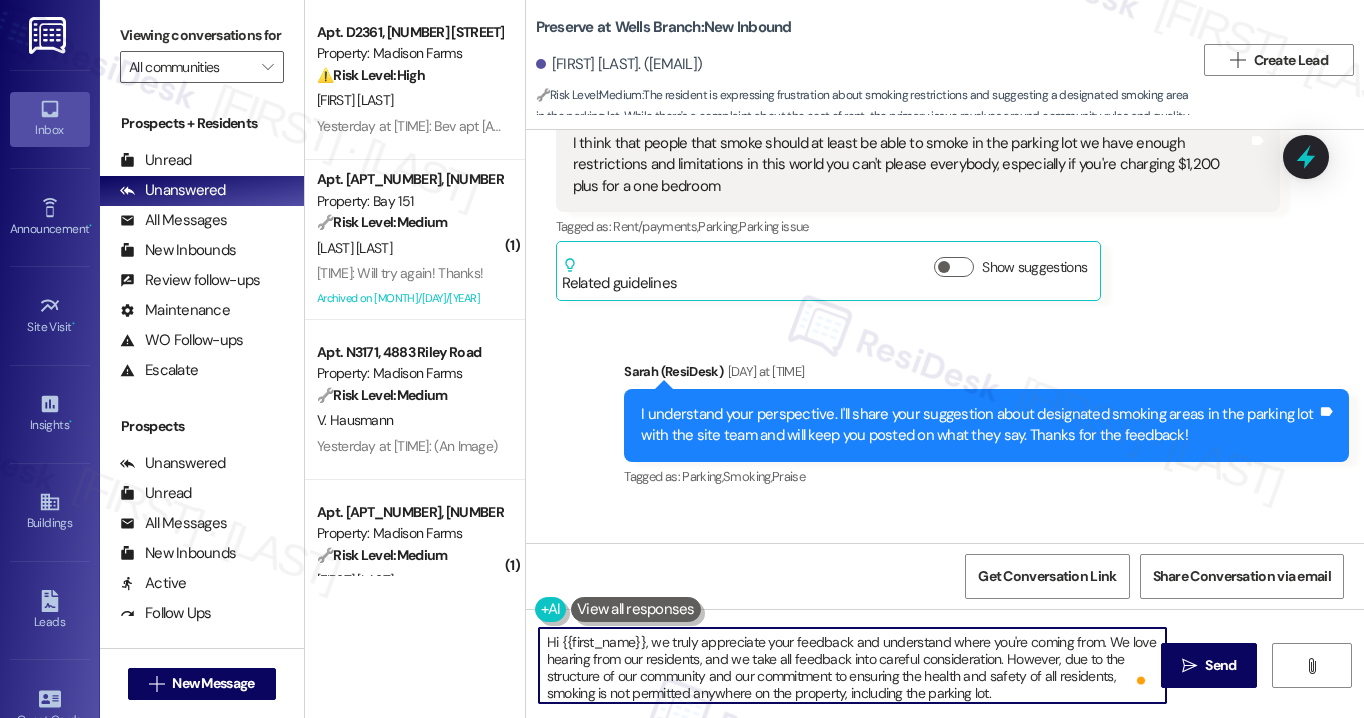 click on "Hi {{first_name}}, we truly appreciate your feedback and understand where you're coming from. We love hearing from our residents, and we take all feedback into careful consideration. However, due to the structure of our community and our commitment to ensuring the health and safety of all residents, smoking is not permitted anywhere on the property, including the parking lot.
We recognize that policies like these may not please everyone, but they are in place to maintain a safe and comfortable environment for all. Thank you again for sharing your thoughts with us." at bounding box center (852, 665) 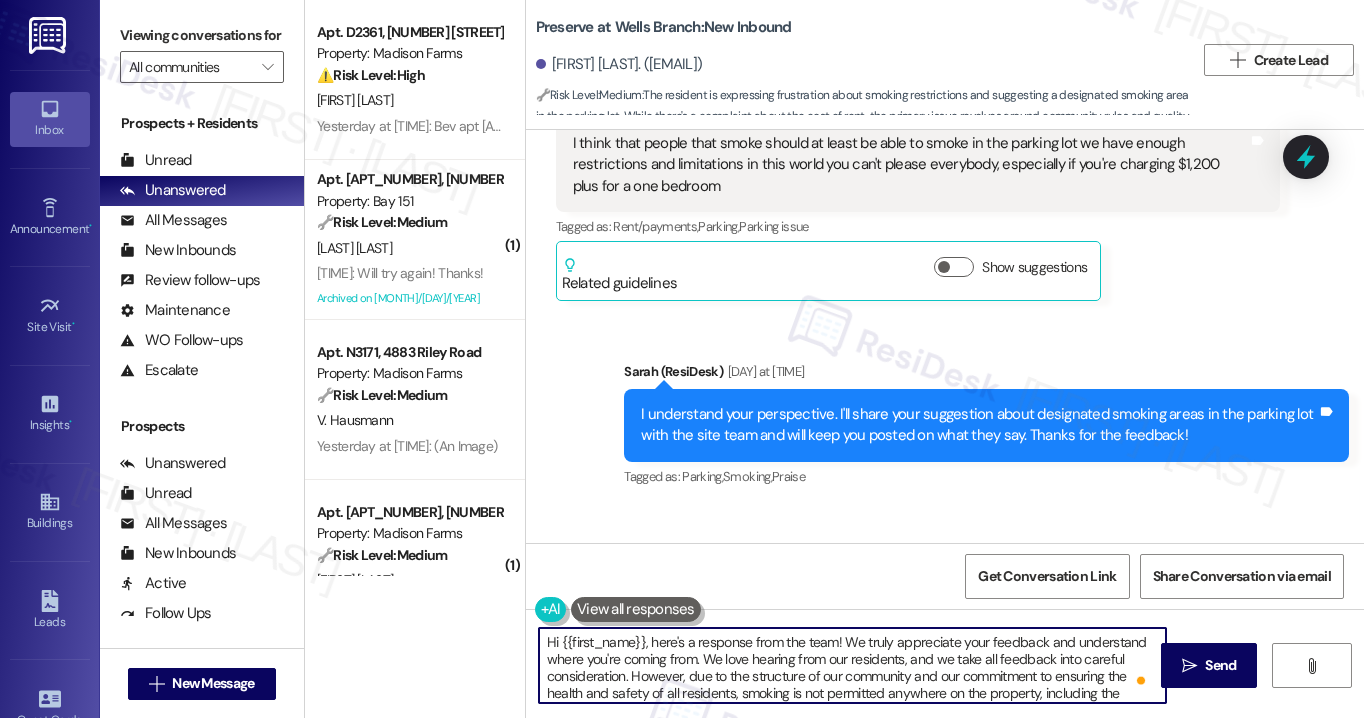 click on "Hi {{first_name}}, here's a response from the team! We truly appreciate your feedback and understand where you're coming from. We love hearing from our residents, and we take all feedback into careful consideration. However, due to the structure of our community and our commitment to ensuring the health and safety of all residents, smoking is not permitted anywhere on the property, including the parking lot.
We recognize that policies like these may not please everyone, but they are in place to maintain a safe and comfortable environment for all. Thank you again for sharing your thoughts with us." at bounding box center (852, 665) 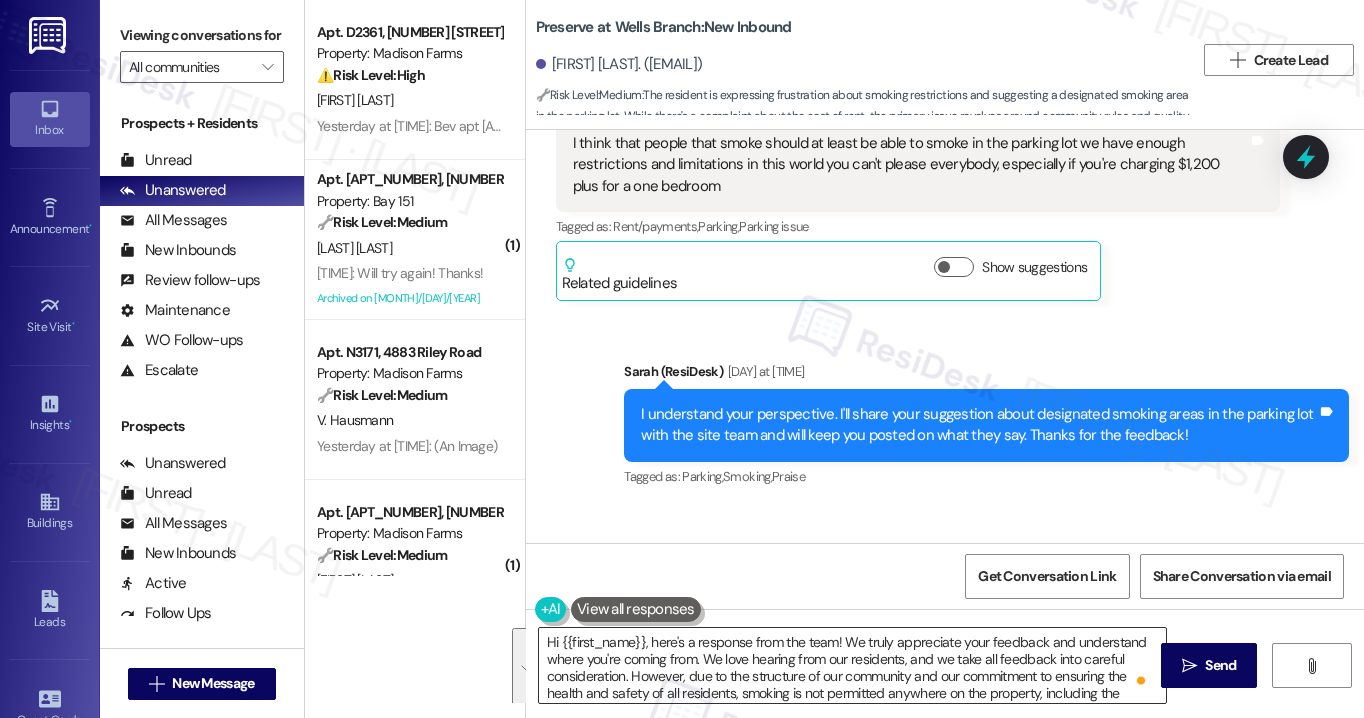 click on "Hi {{first_name}}, here's a response from the team! We truly appreciate your feedback and understand where you're coming from. We love hearing from our residents, and we take all feedback into careful consideration. However, due to the structure of our community and our commitment to ensuring the health and safety of all residents, smoking is not permitted anywhere on the property, including the parking lot.
We recognize that policies like these may not please everyone, but they are in place to maintain a safe and comfortable environment for all. Thank you again for sharing your thoughts with us." at bounding box center (852, 665) 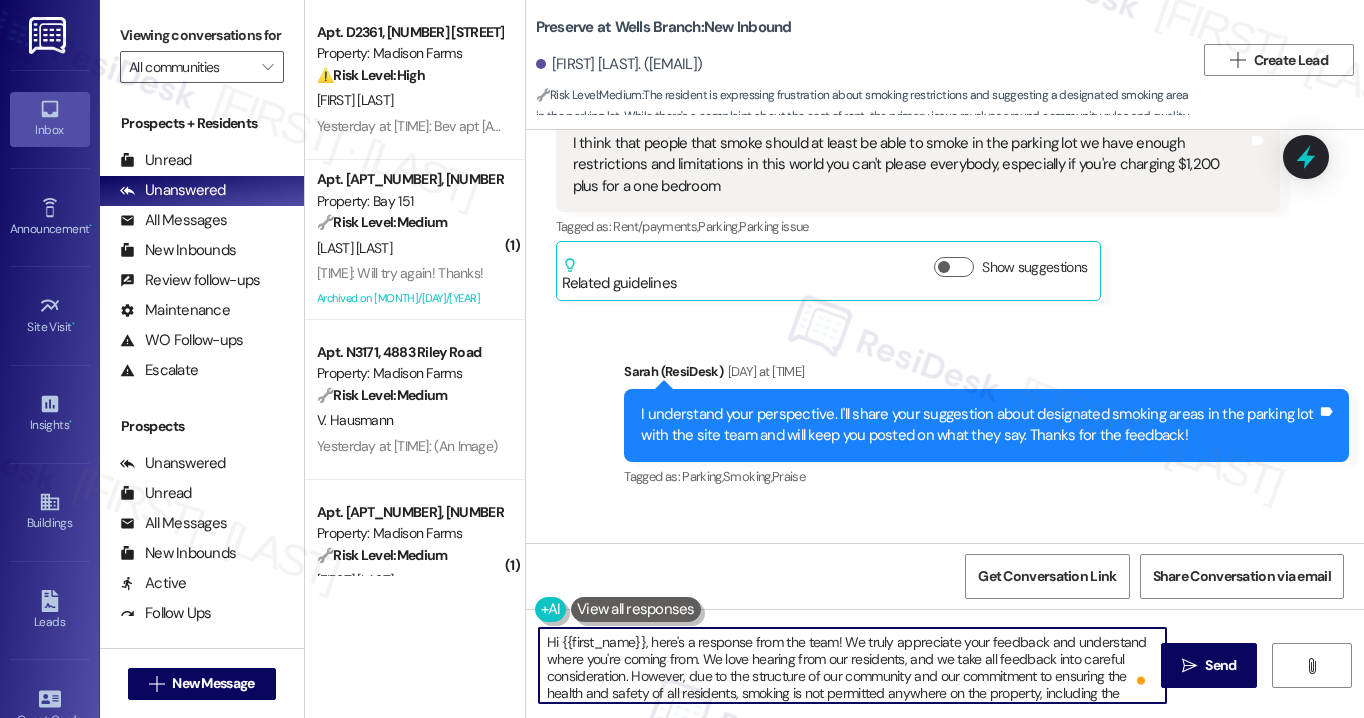drag, startPoint x: 836, startPoint y: 641, endPoint x: 849, endPoint y: 639, distance: 13.152946 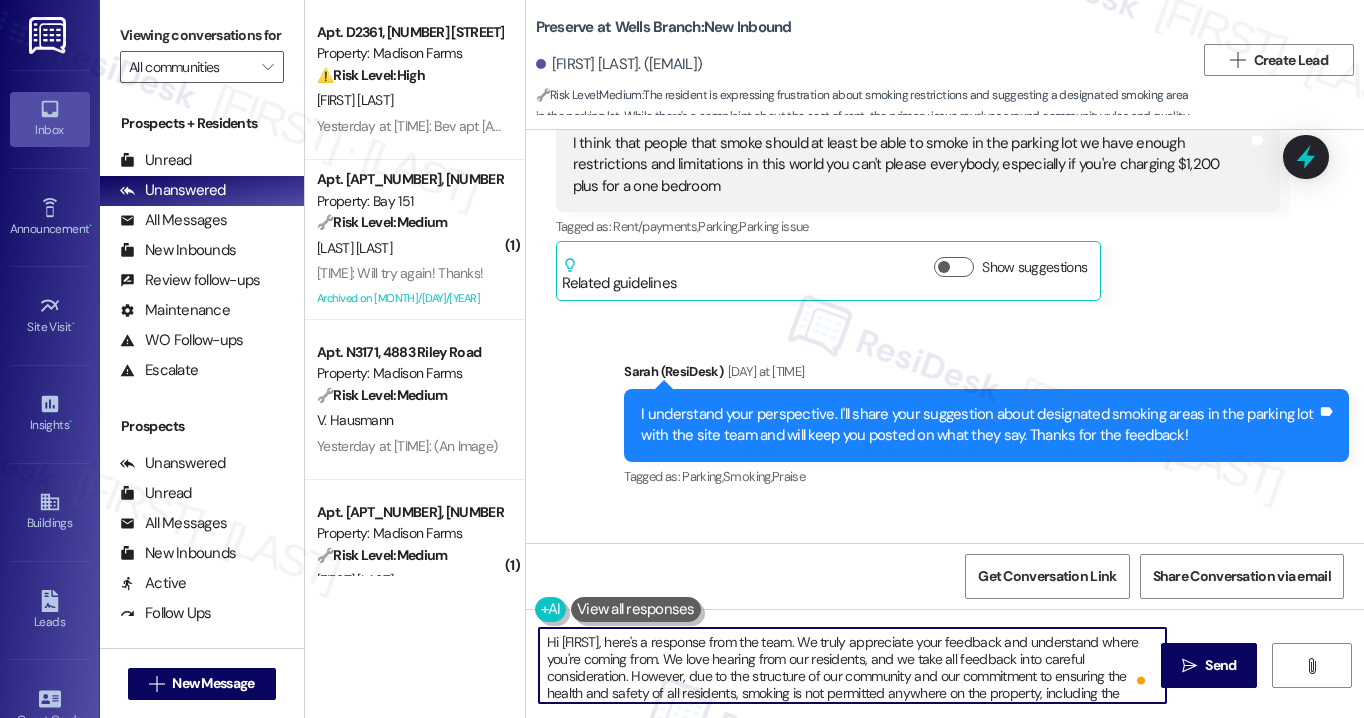 scroll, scrollTop: 30, scrollLeft: 0, axis: vertical 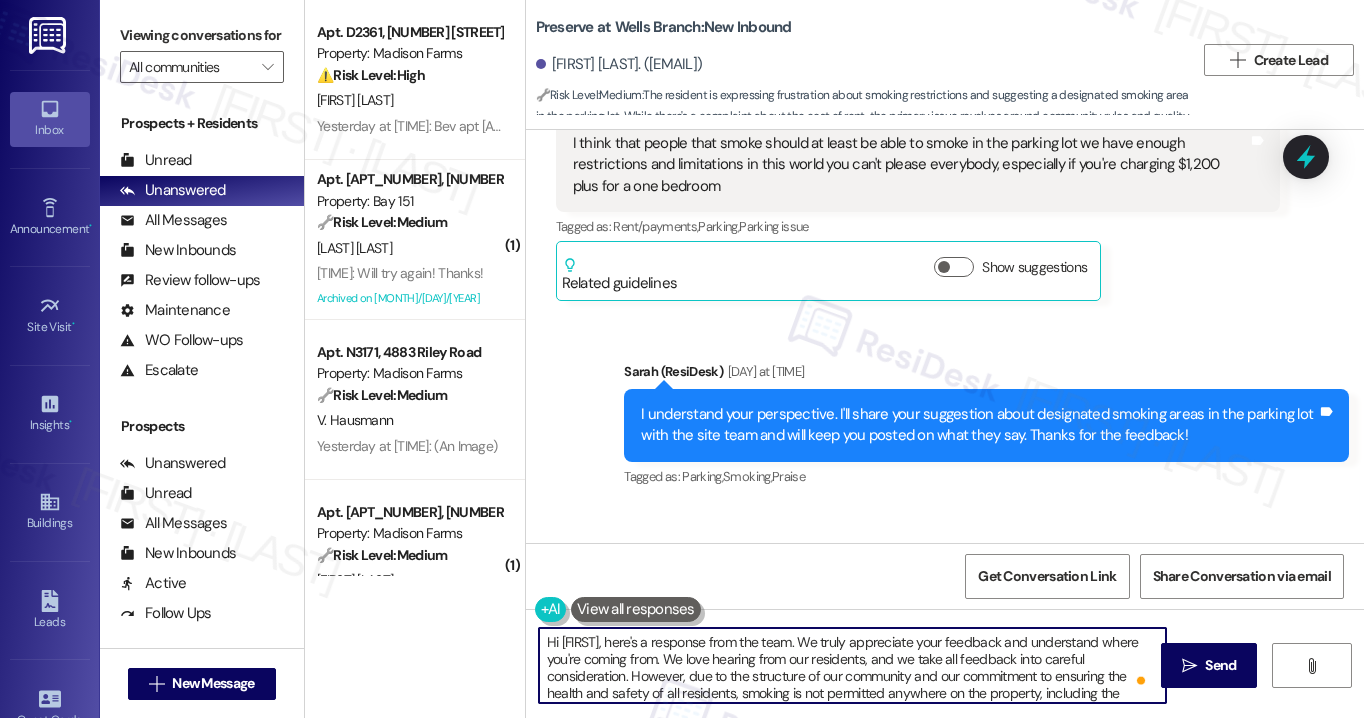 click on "Hi [FIRST], here's a response from the team. We truly appreciate your feedback and understand where you're coming from. We love hearing from our residents, and we take all feedback into careful consideration. However, due to the structure of our community and our commitment to ensuring the health and safety of all residents, smoking is not permitted anywhere on the property, including the parking lot.
We recognize that policies like these may not please everyone, but they are in place to maintain a safe and comfortable environment for all. Thank you again for sharing your thoughts with us." at bounding box center (852, 665) 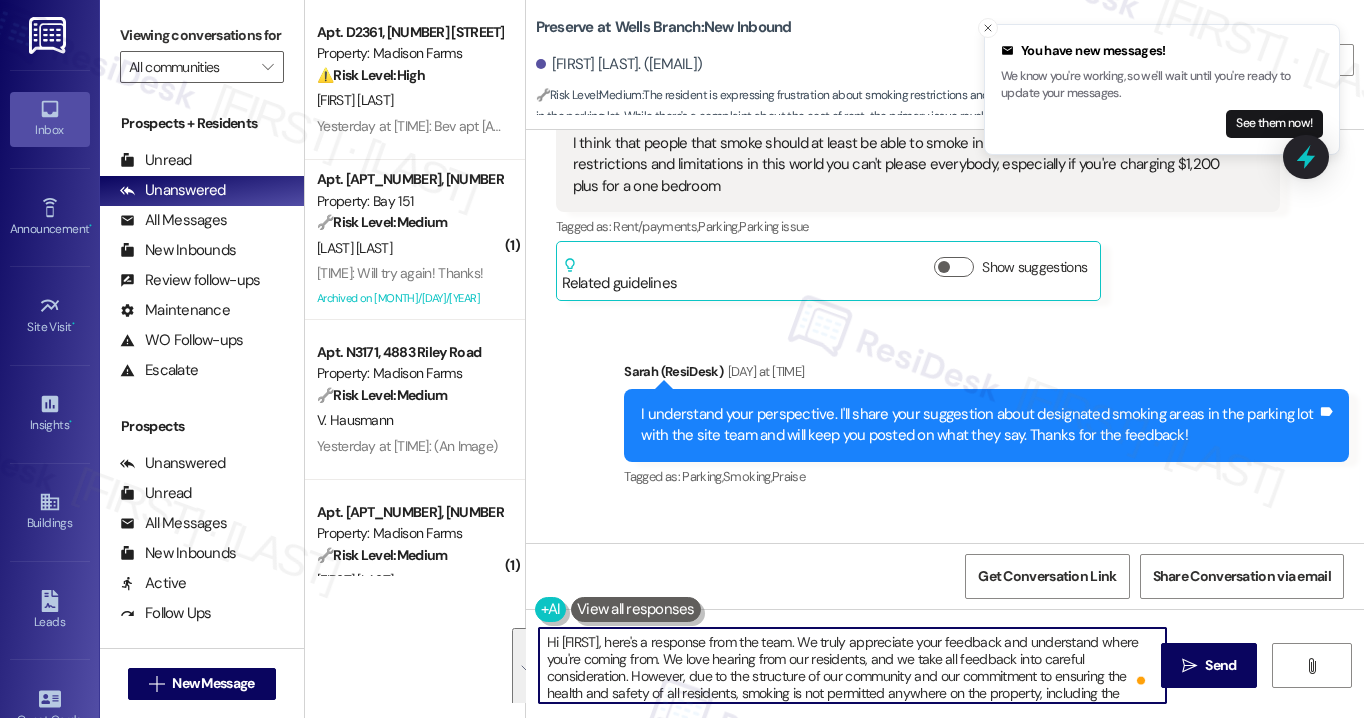click on "Hi [FIRST], here's a response from the team. We truly appreciate your feedback and understand where you're coming from. We love hearing from our residents, and we take all feedback into careful consideration. However, due to the structure of our community and our commitment to ensuring the health and safety of all residents, smoking is not permitted anywhere on the property, including the parking lot.
We recognize that policies like these may not please everyone, but they are in place to maintain a safe and comfortable environment for all. Thank you again for sharing your thoughts with us." at bounding box center (852, 665) 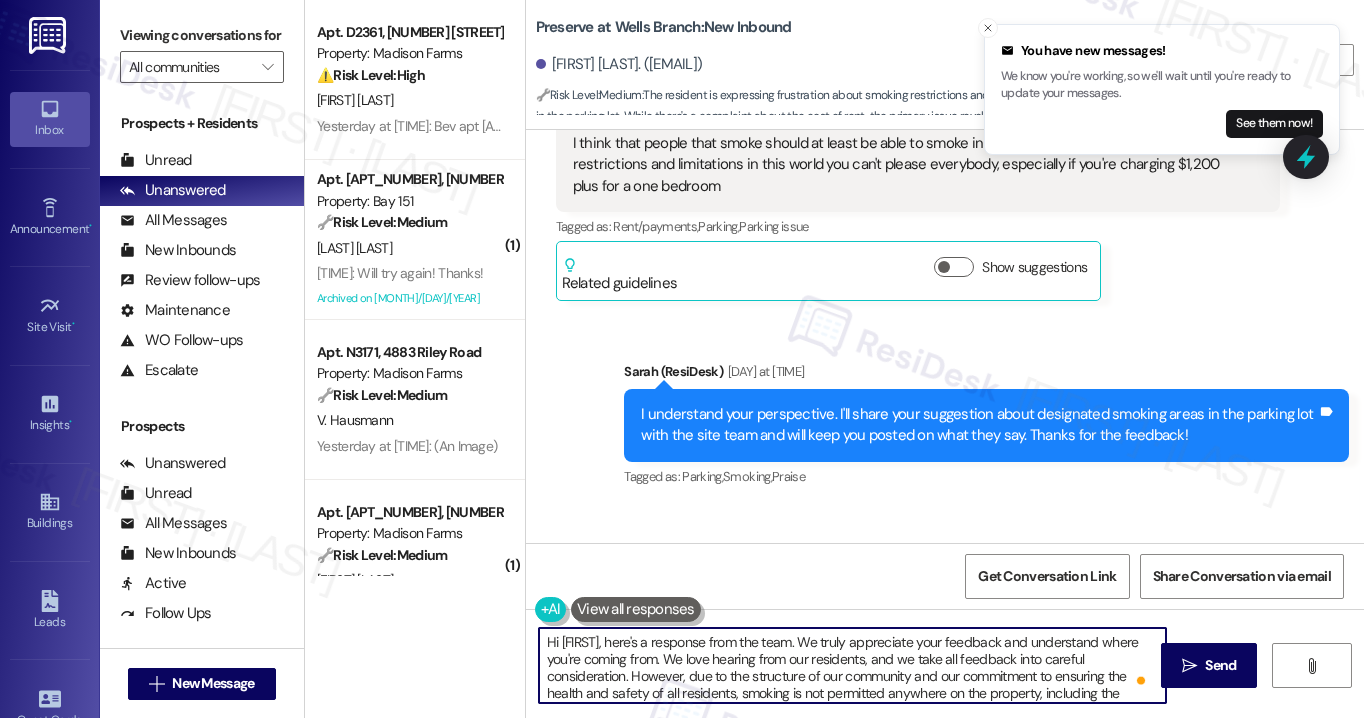 click on "Hi [FIRST], here's a response from the team. We truly appreciate your feedback and understand where you're coming from. We love hearing from our residents, and we take all feedback into careful consideration. However, due to the structure of our community and our commitment to ensuring the health and safety of all residents, smoking is not permitted anywhere on the property, including the parking lot.
We recognize that policies like these may not please everyone, but they are in place to maintain a safe and comfortable environment for all. Thank you again for sharing your thoughts with us." at bounding box center [852, 665] 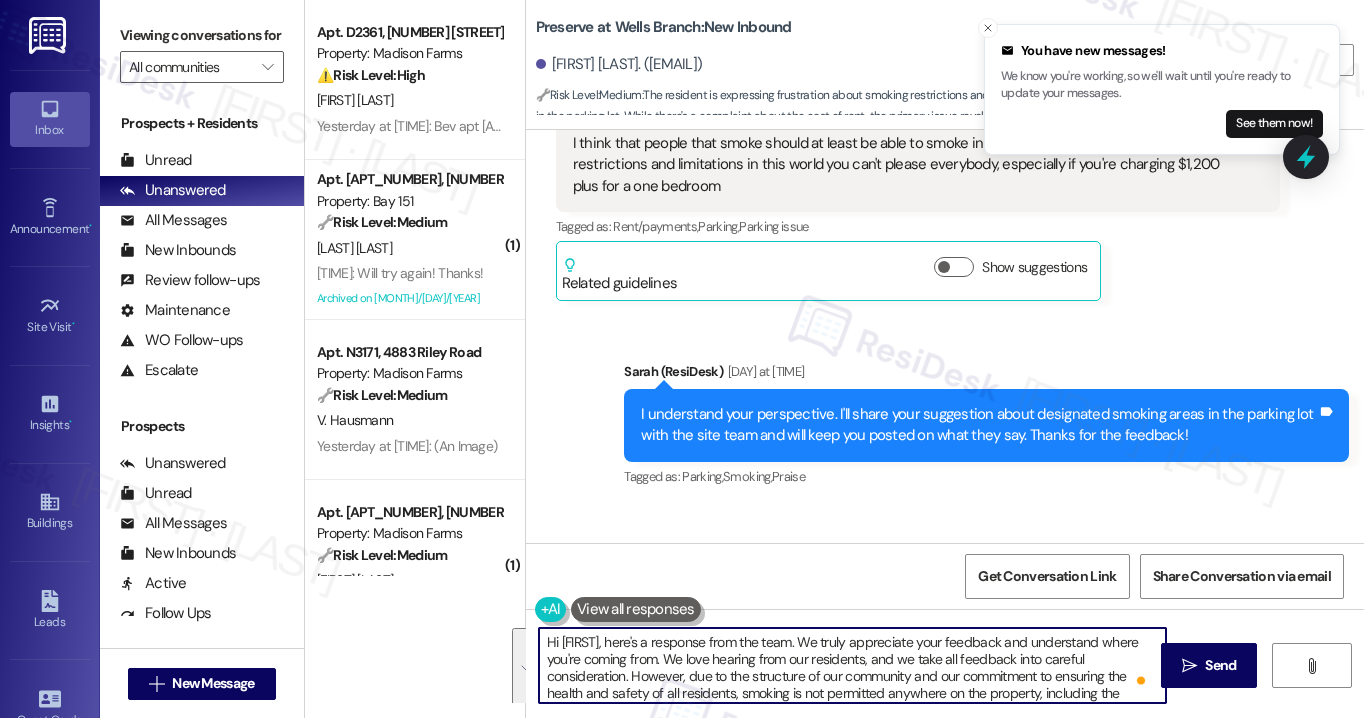 click on "Hi [FIRST], here's a response from the team. We truly appreciate your feedback and understand where you're coming from. We love hearing from our residents, and we take all feedback into careful consideration. However, due to the structure of our community and our commitment to ensuring the health and safety of all residents, smoking is not permitted anywhere on the property, including the parking lot.
We recognize that policies like these may not please everyone, but they are in place to maintain a safe and comfortable environment for all. Thank you again for sharing your thoughts with us." at bounding box center [852, 665] 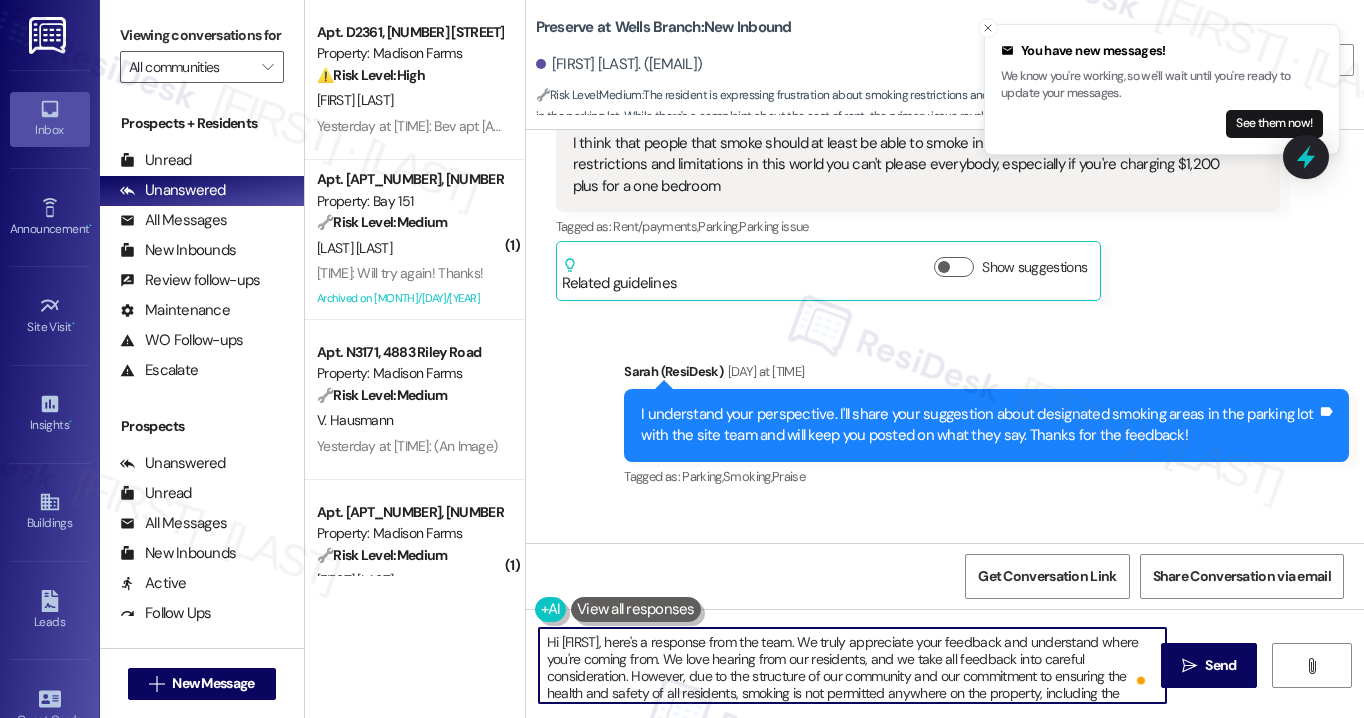 click on "Hi [FIRST], here's a response from the team. We truly appreciate your feedback and understand where you're coming from. We love hearing from our residents, and we take all feedback into careful consideration. However, due to the structure of our community and our commitment to ensuring the health and safety of all residents, smoking is not permitted anywhere on the property, including the parking lot.
We recognize that policies like these may not please everyone, but they are in place to maintain a safe and comfortable environment for all. Thank you again for sharing your thoughts with us." at bounding box center [852, 665] 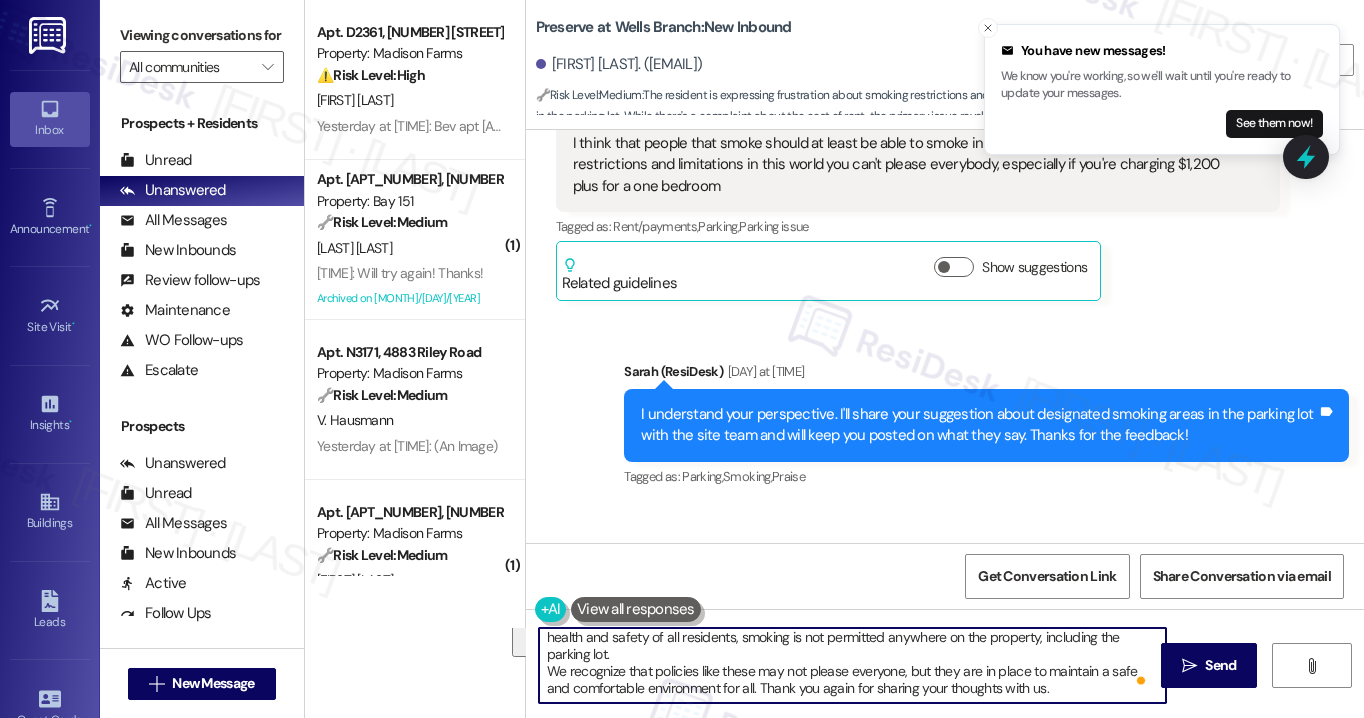 click on "Hi [FIRST], here's a response from the team. We truly appreciate your feedback and understand where you're coming from. We love hearing from our residents, and we take all feedback into careful consideration. However, due to the structure of our community and our commitment to ensuring the health and safety of all residents, smoking is not permitted anywhere on the property, including the parking lot.
We recognize that policies like these may not please everyone, but they are in place to maintain a safe and comfortable environment for all. Thank you again for sharing your thoughts with us." at bounding box center [852, 665] 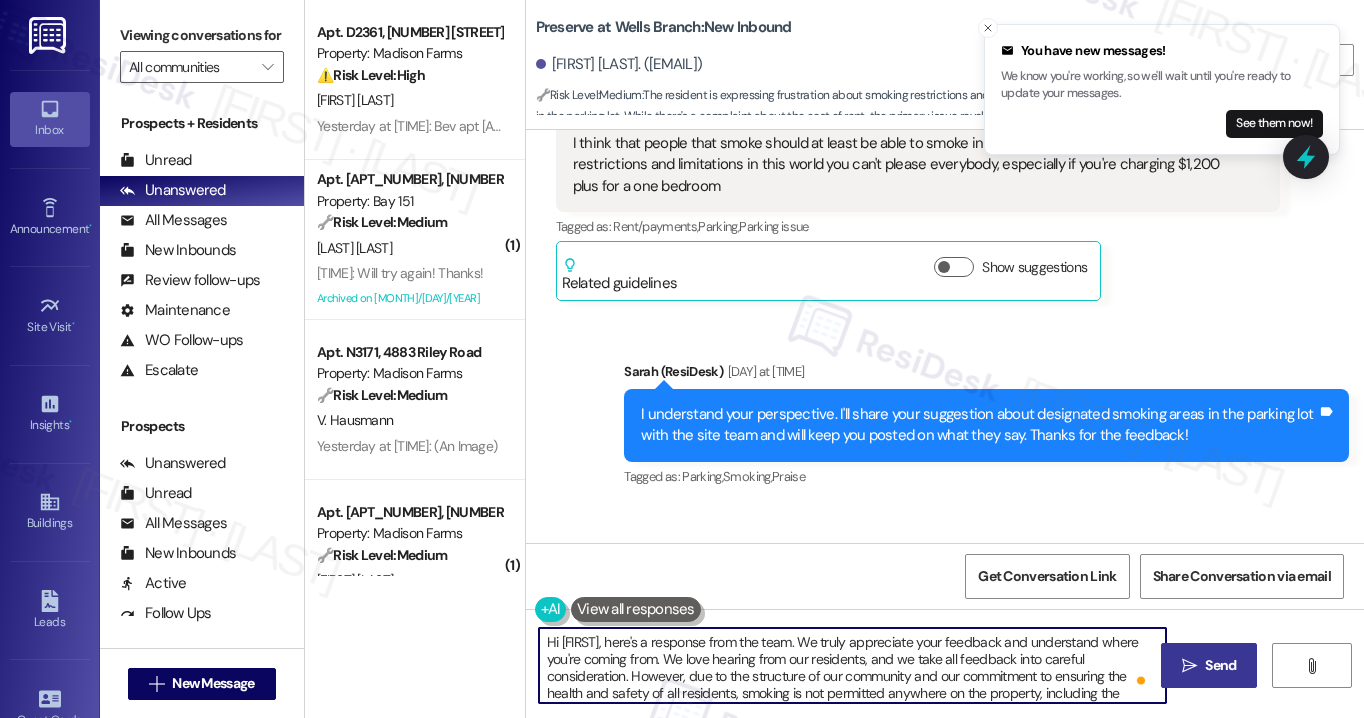 type on "Hi [FIRST], here's a response from the team. We truly appreciate your feedback and understand where you're coming from. We love hearing from our residents, and we take all feedback into careful consideration. However, due to the structure of our community and our commitment to ensuring the health and safety of all residents, smoking is not permitted anywhere on the property, including the parking lot.
We recognize that policies like these may not please everyone, but they are in place to maintain a safe and comfortable environment for all. Thank you again for sharing your thoughts with us." 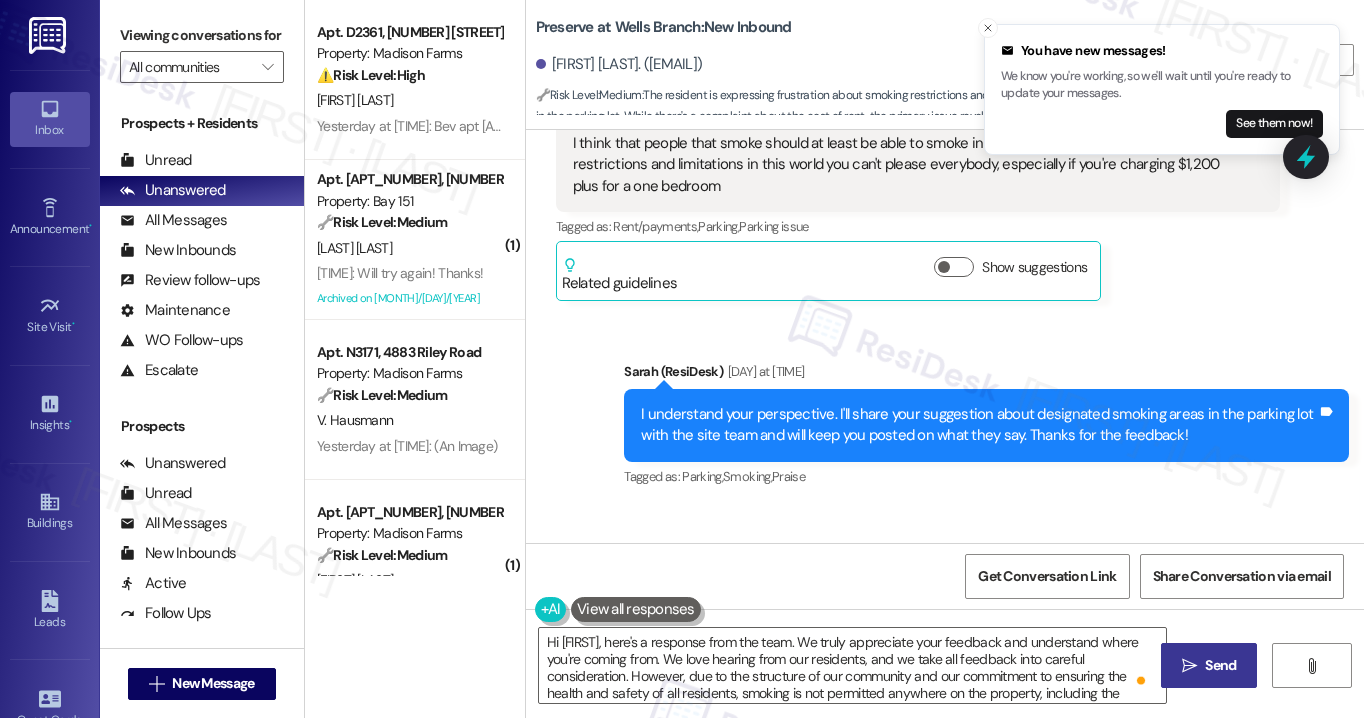 click on "" at bounding box center (1189, 666) 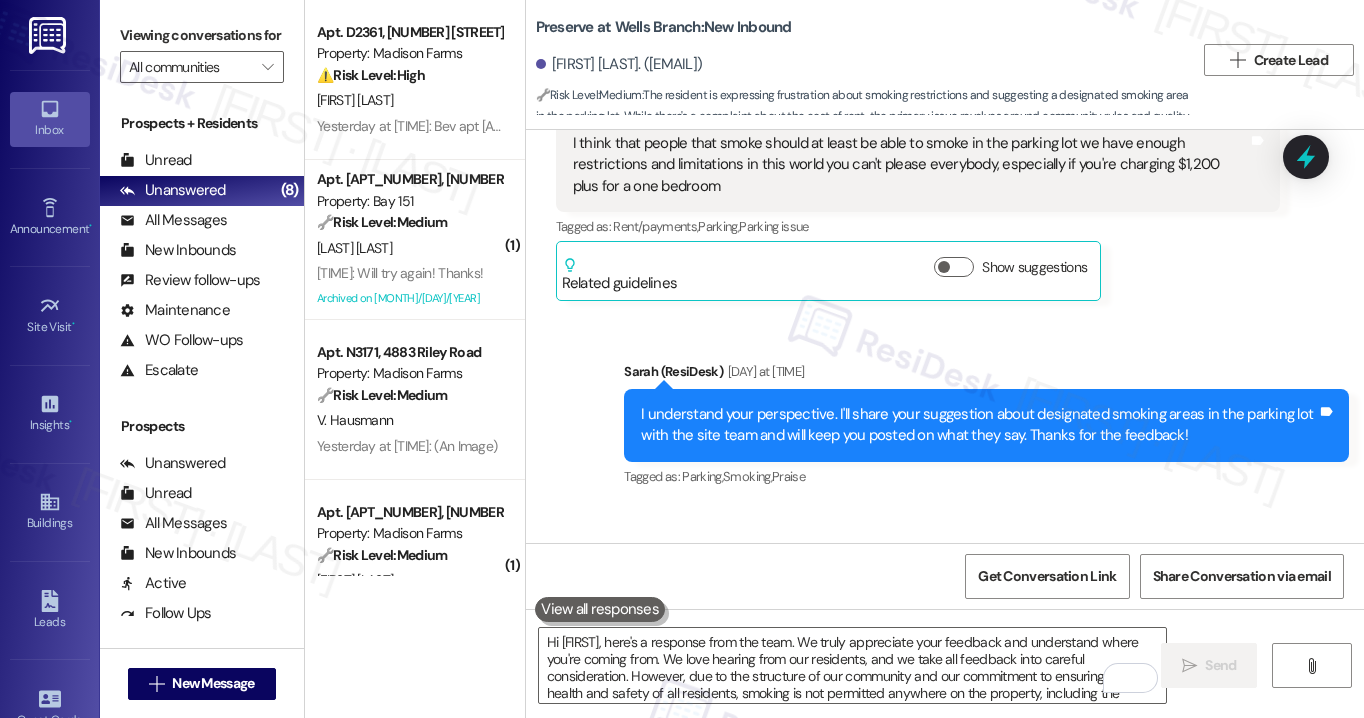 click on "I understand your perspective. I'll share your suggestion about designated smoking areas in the parking lot with the site team and will keep you posted on what they say. Thanks for the feedback!" at bounding box center [979, 425] 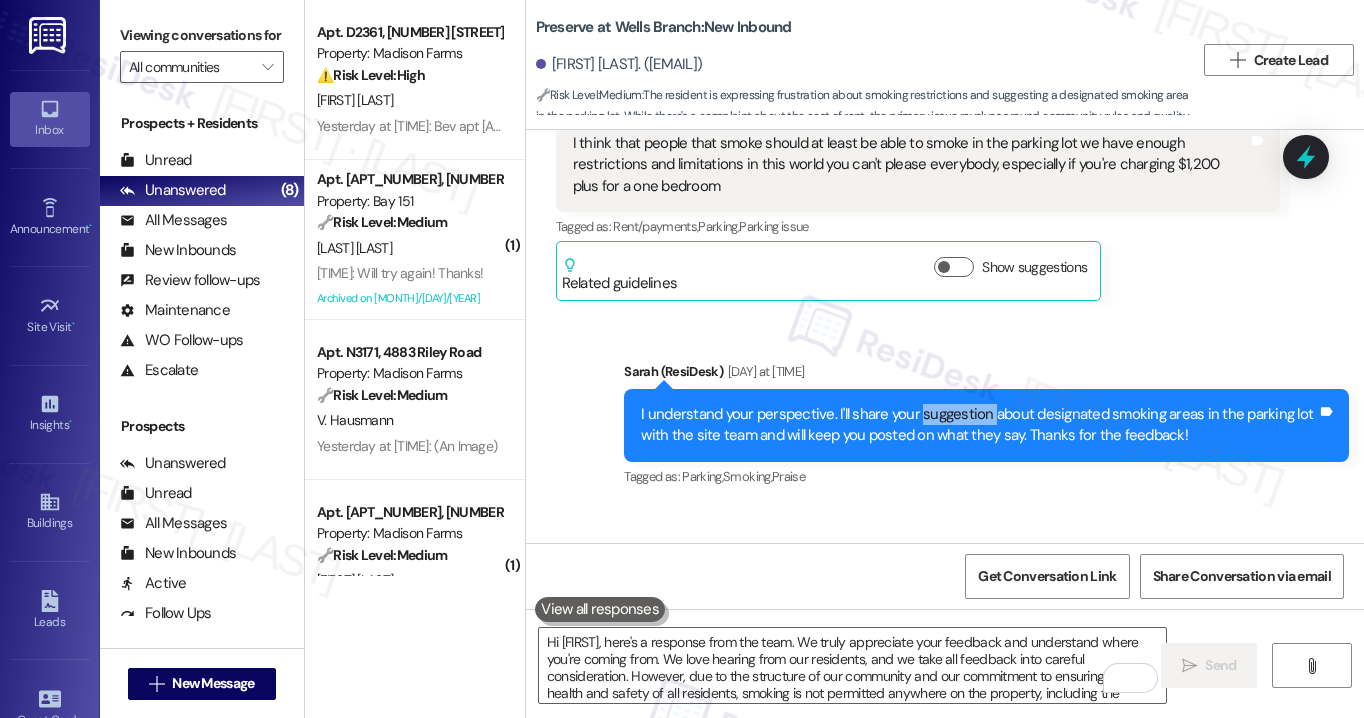 click on "I understand your perspective. I'll share your suggestion about designated smoking areas in the parking lot with the site team and will keep you posted on what they say. Thanks for the feedback!" at bounding box center [979, 425] 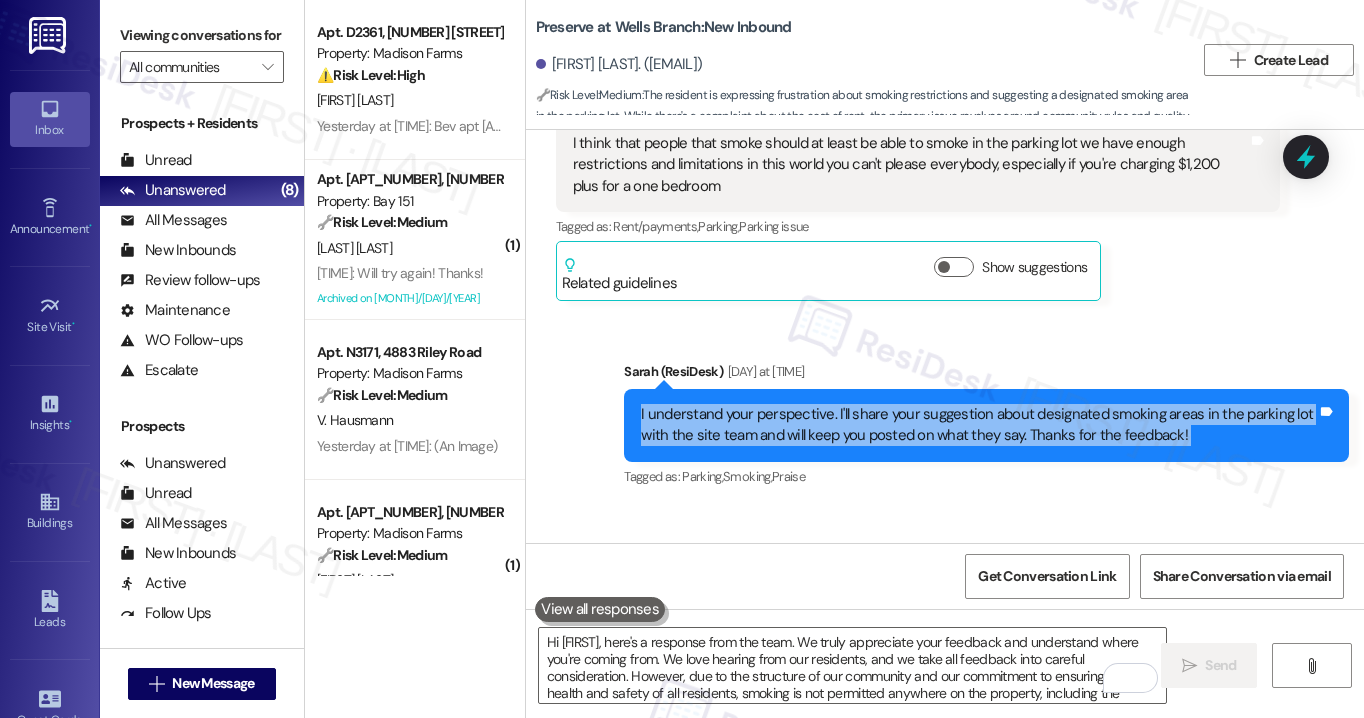 click on "I understand your perspective. I'll share your suggestion about designated smoking areas in the parking lot with the site team and will keep you posted on what they say. Thanks for the feedback!" at bounding box center [979, 425] 